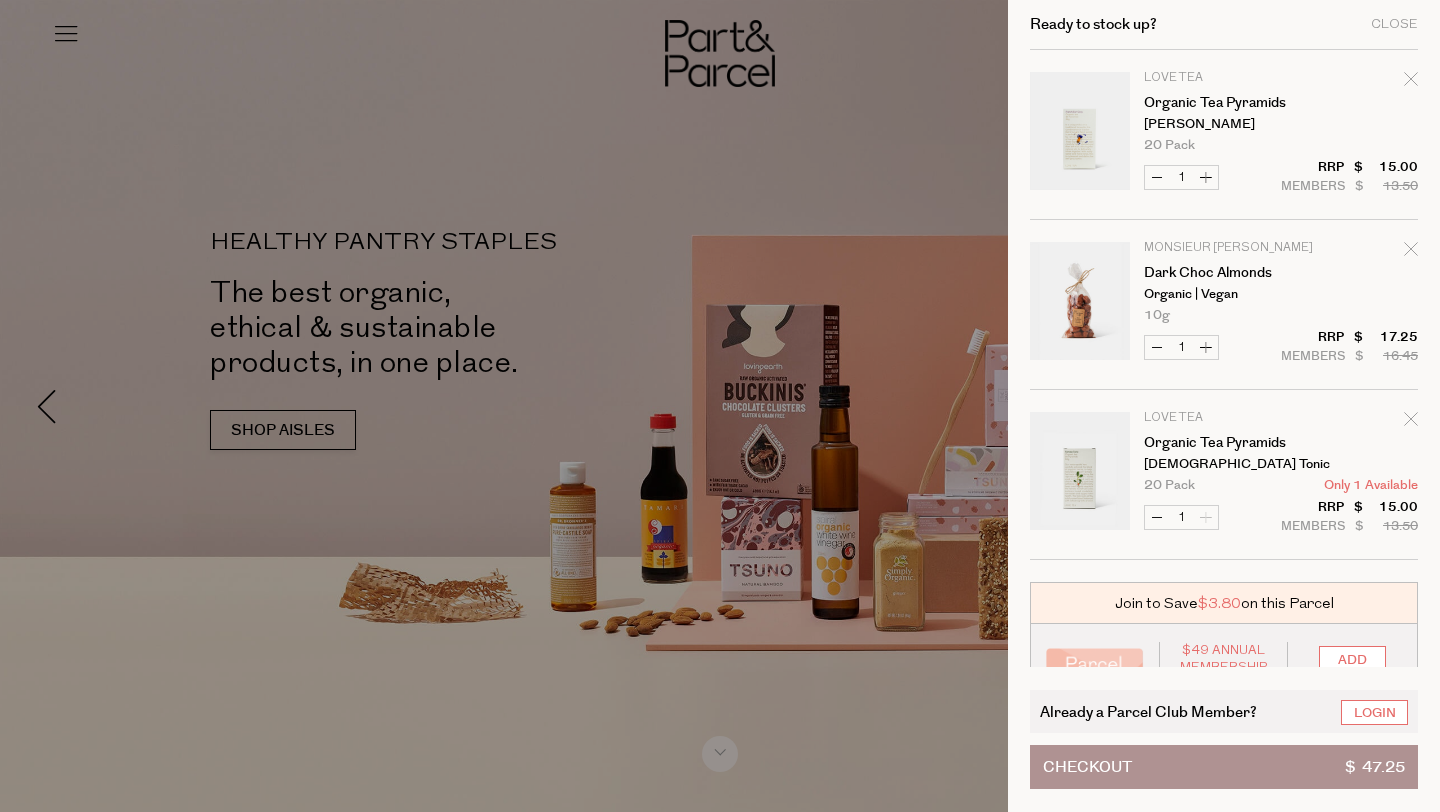 scroll, scrollTop: 0, scrollLeft: 0, axis: both 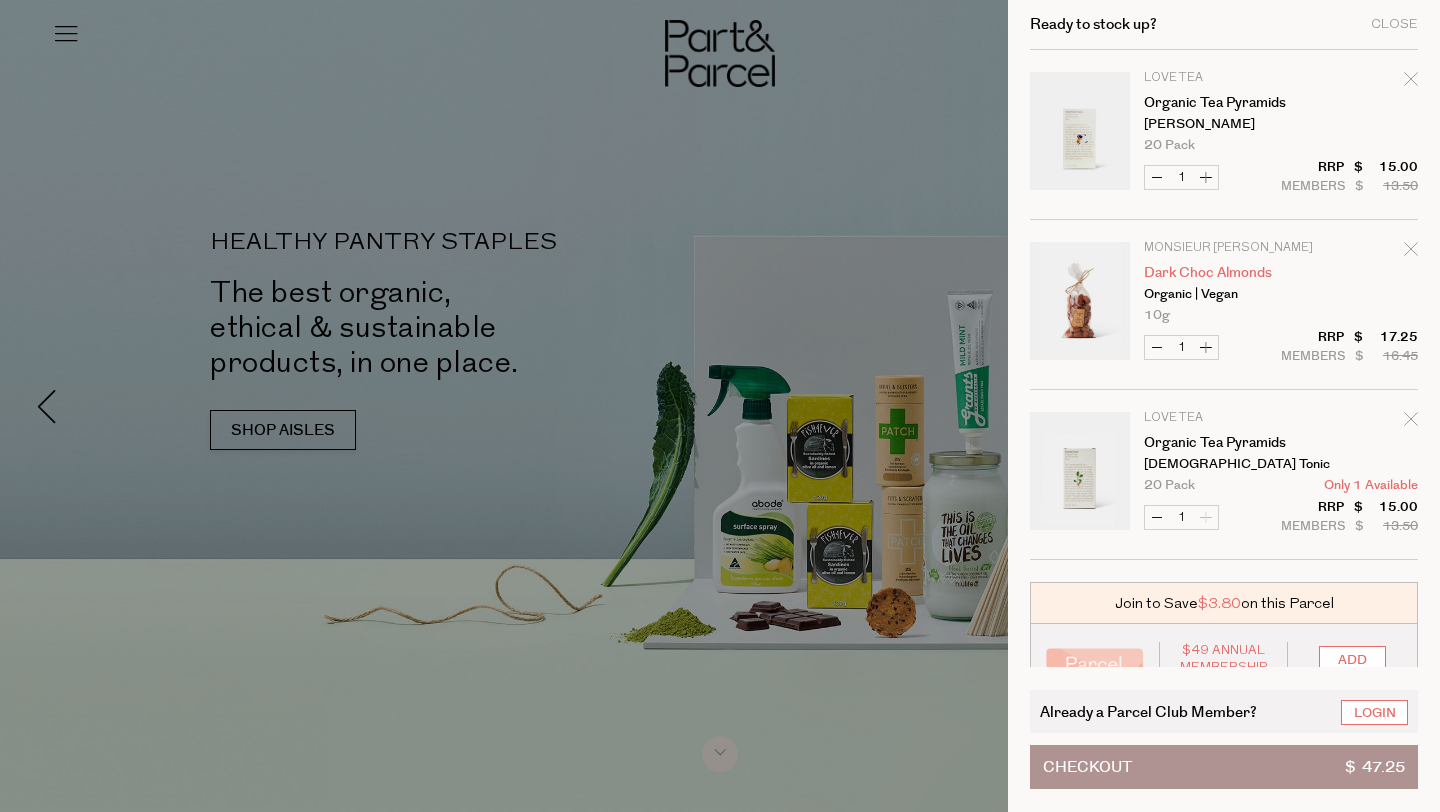 click on "Dark Choc Almonds" at bounding box center (1221, 273) 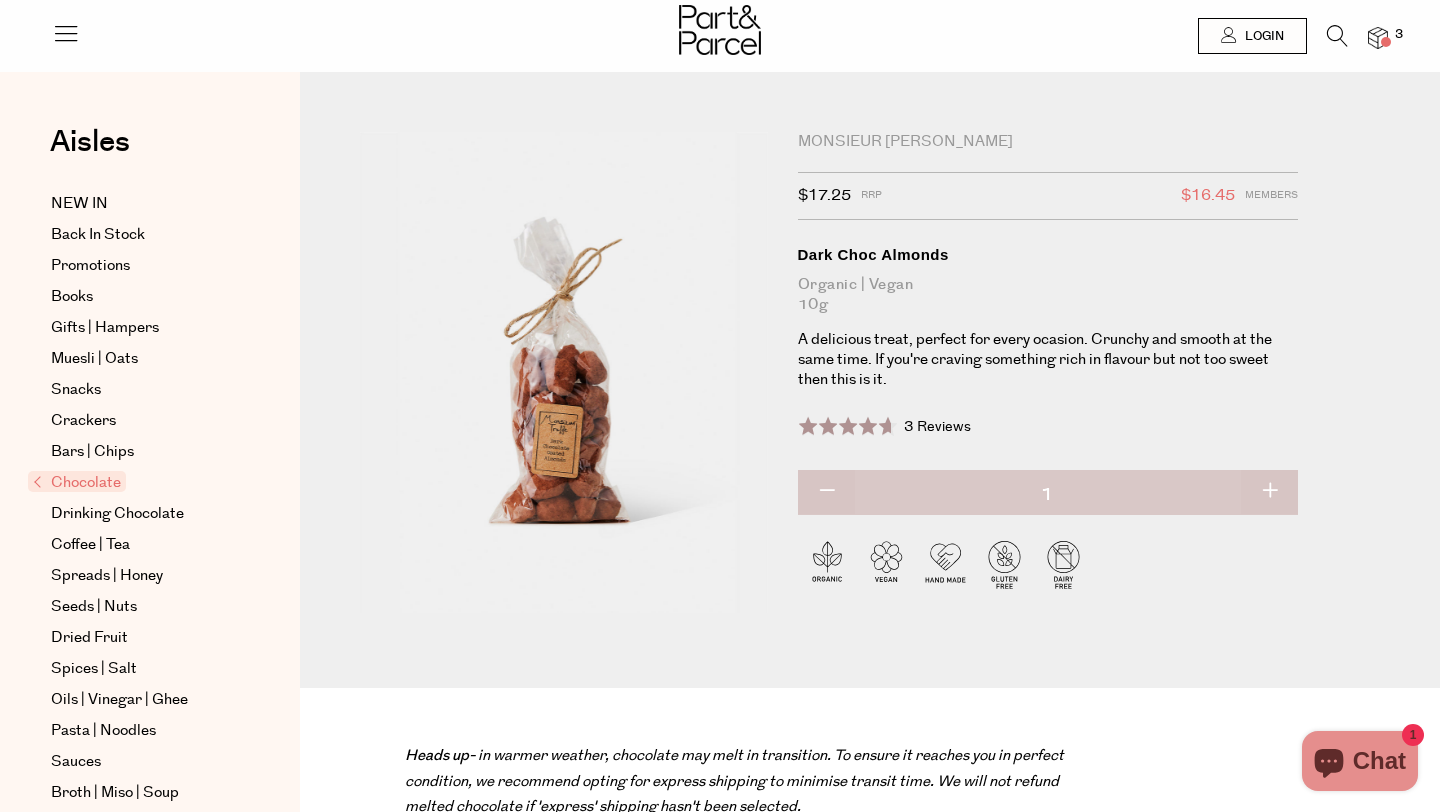 scroll, scrollTop: 0, scrollLeft: 0, axis: both 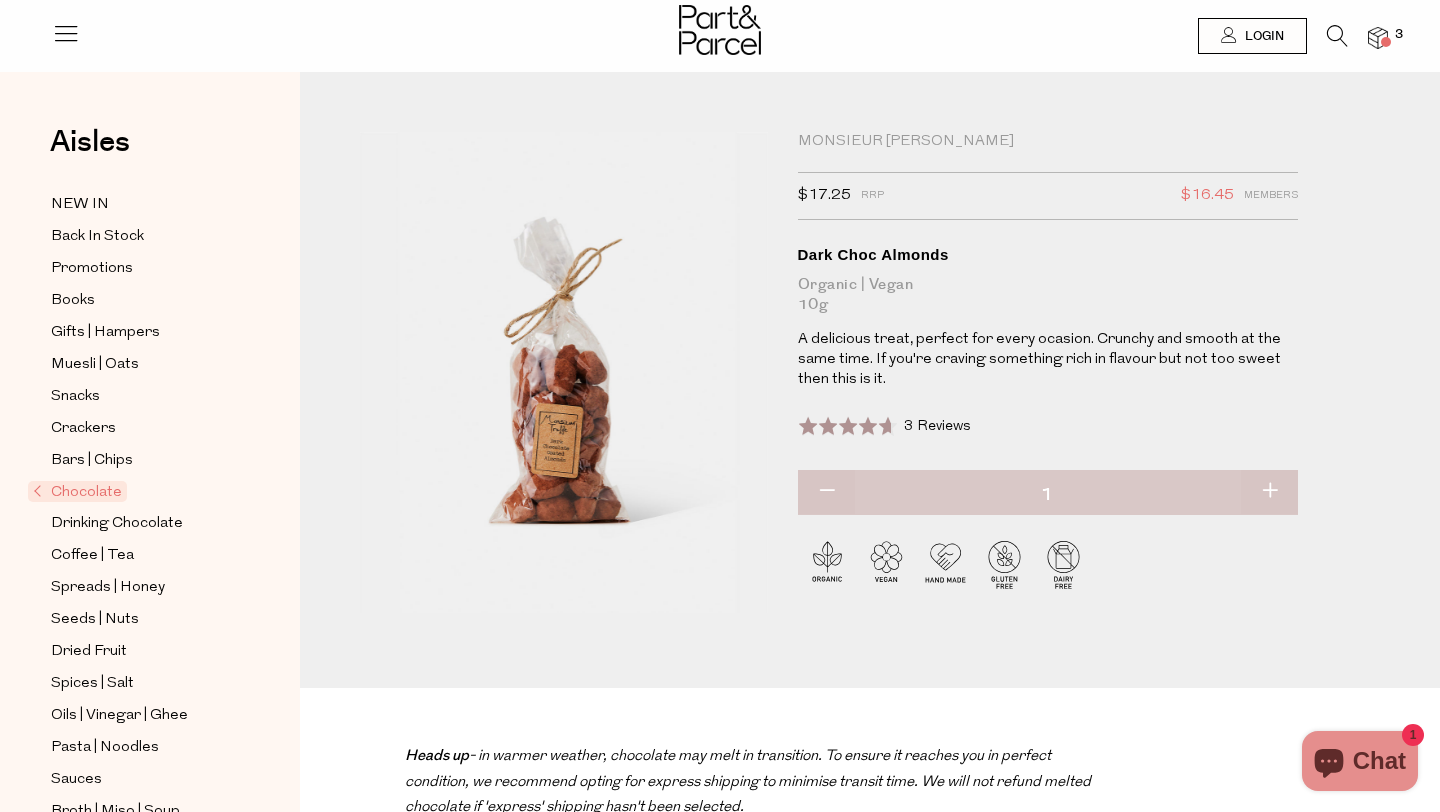 click on "Chocolate" at bounding box center [77, 491] 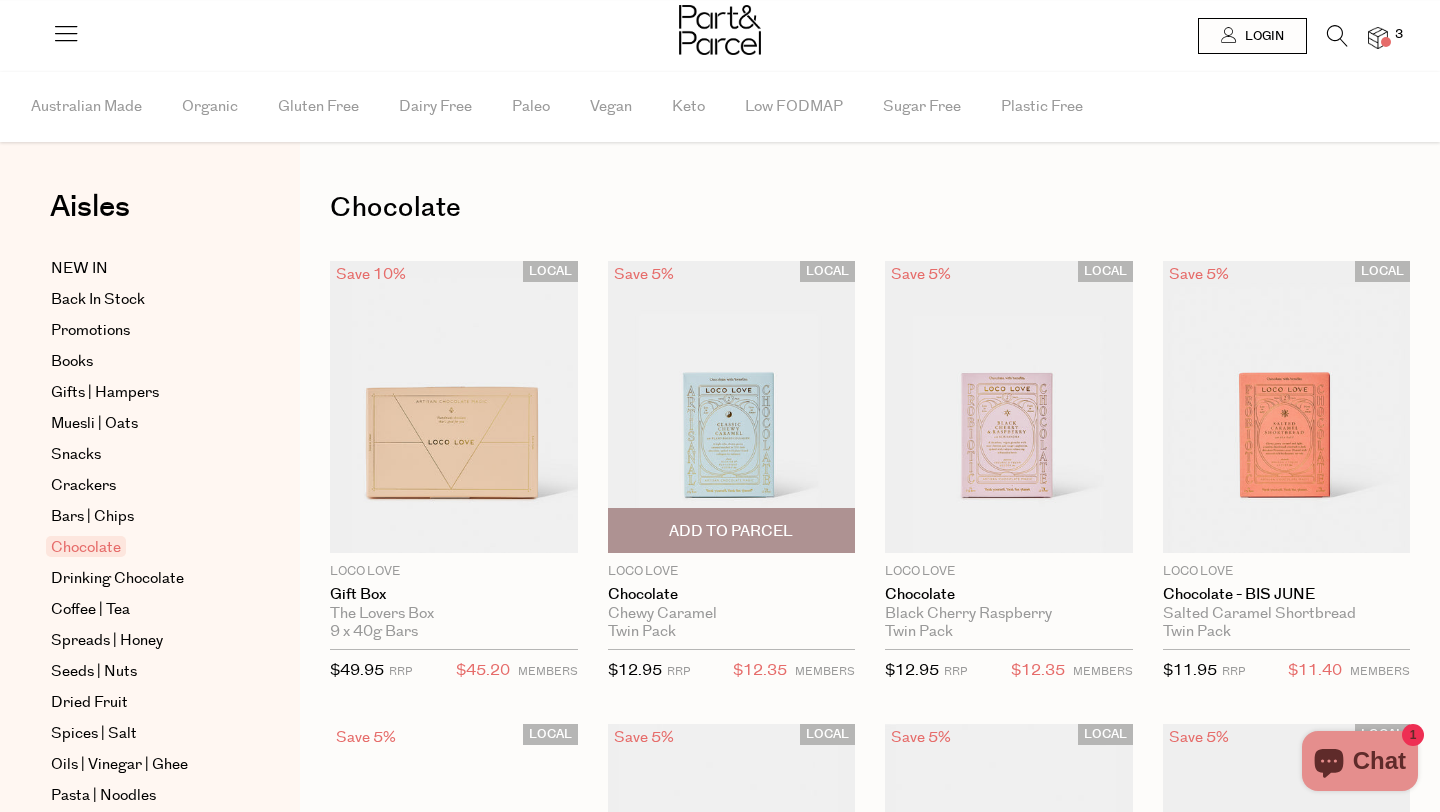 scroll, scrollTop: 0, scrollLeft: 0, axis: both 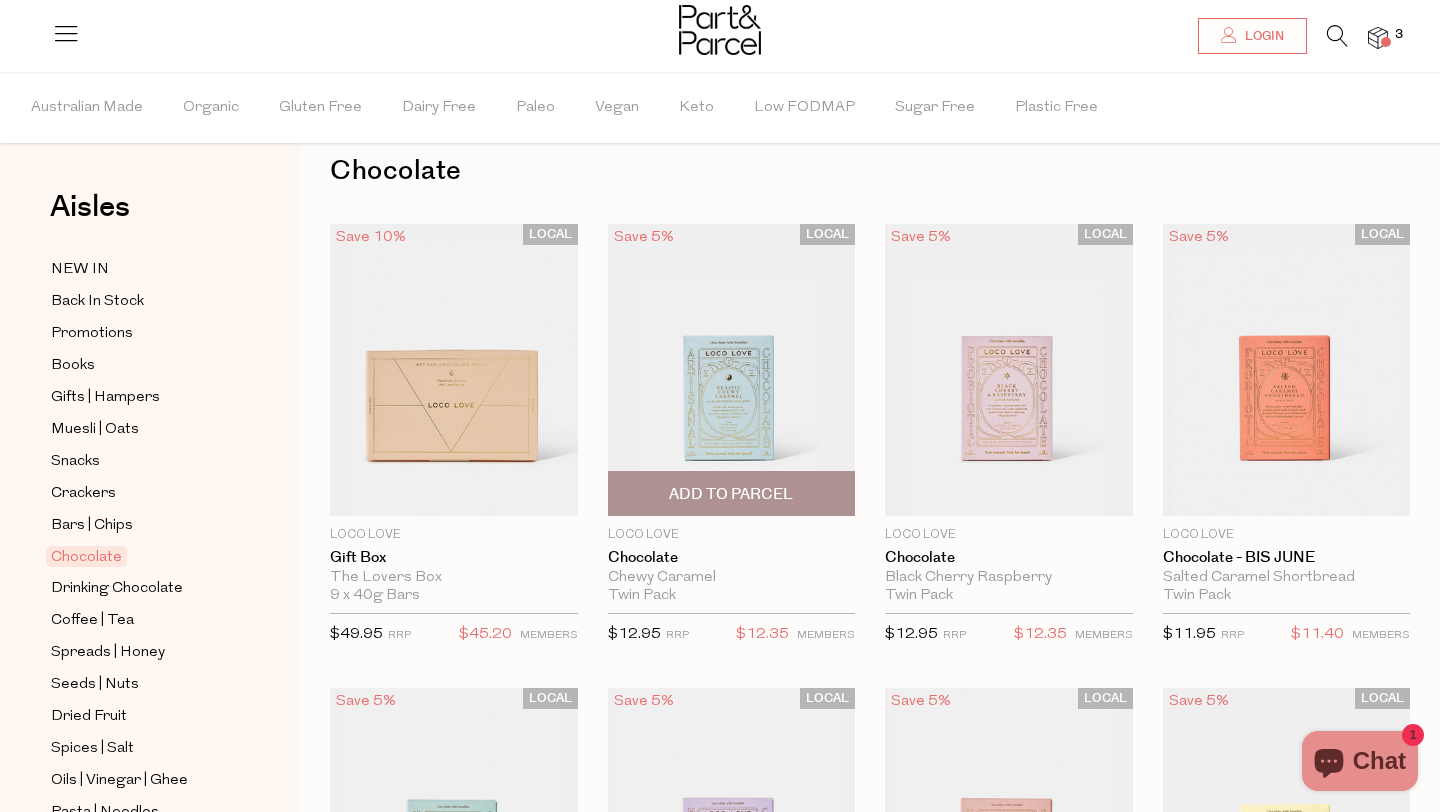 click on "Add To Parcel" at bounding box center (731, 494) 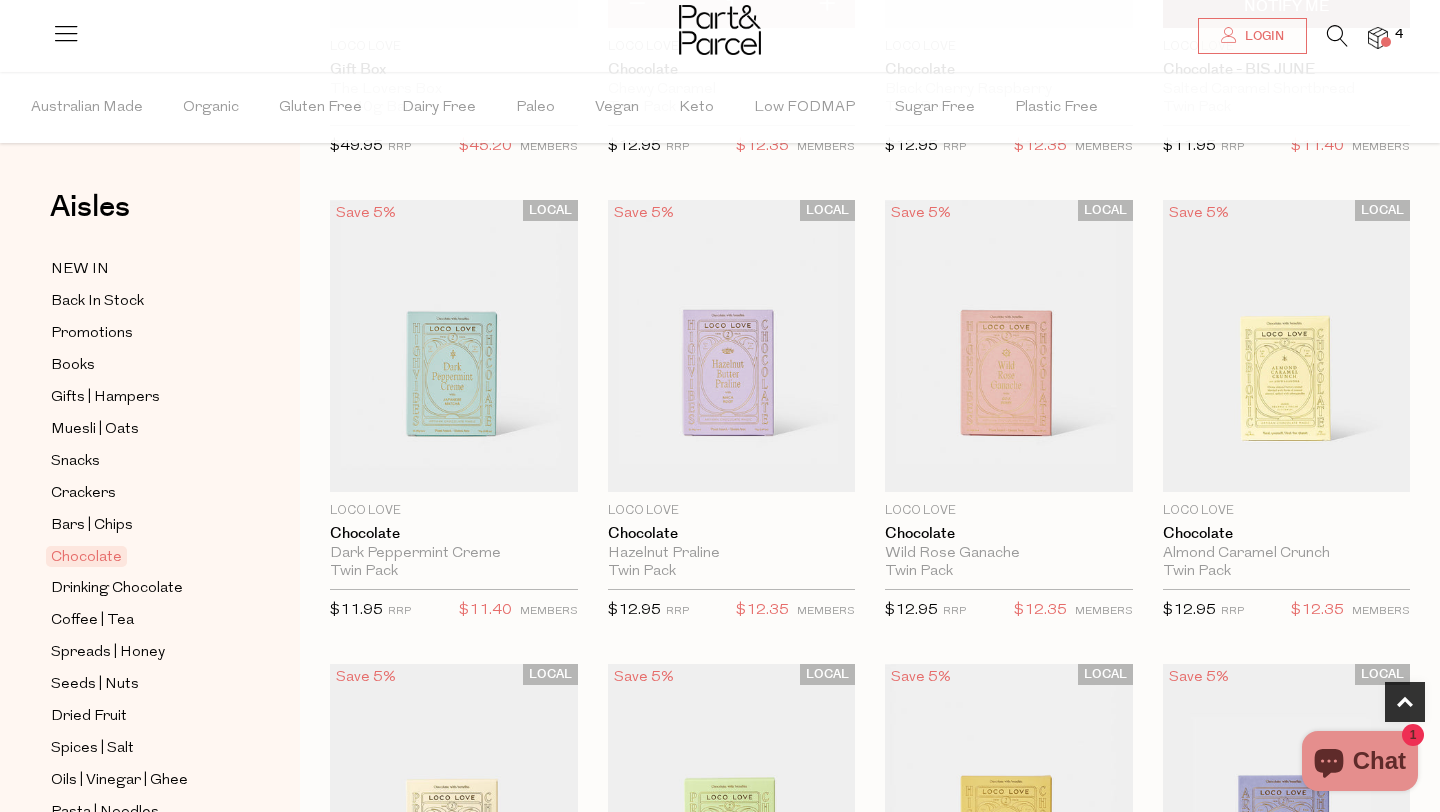 scroll, scrollTop: 527, scrollLeft: 0, axis: vertical 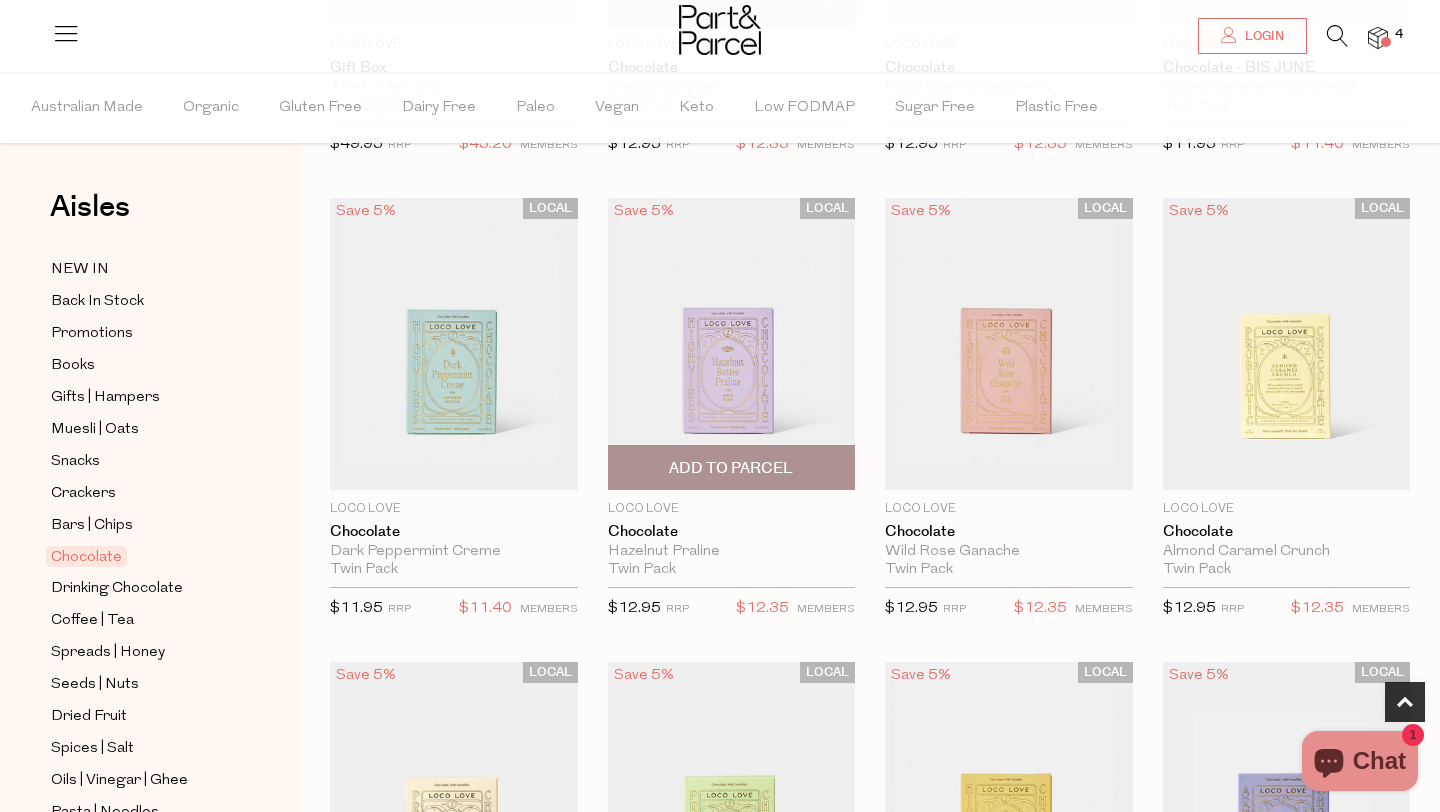 click on "Add To Parcel" at bounding box center [731, 468] 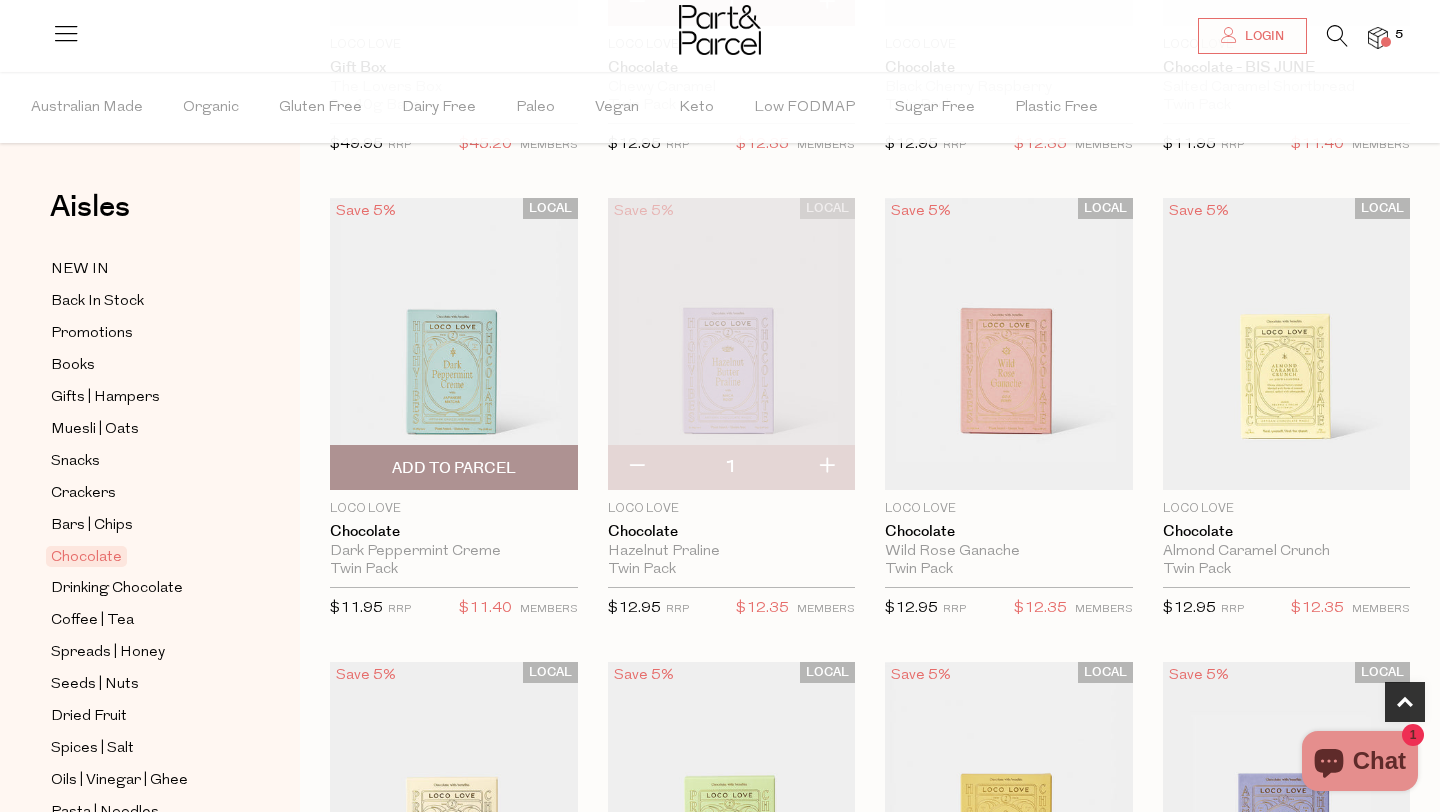 click on "Add To Parcel" at bounding box center [454, 468] 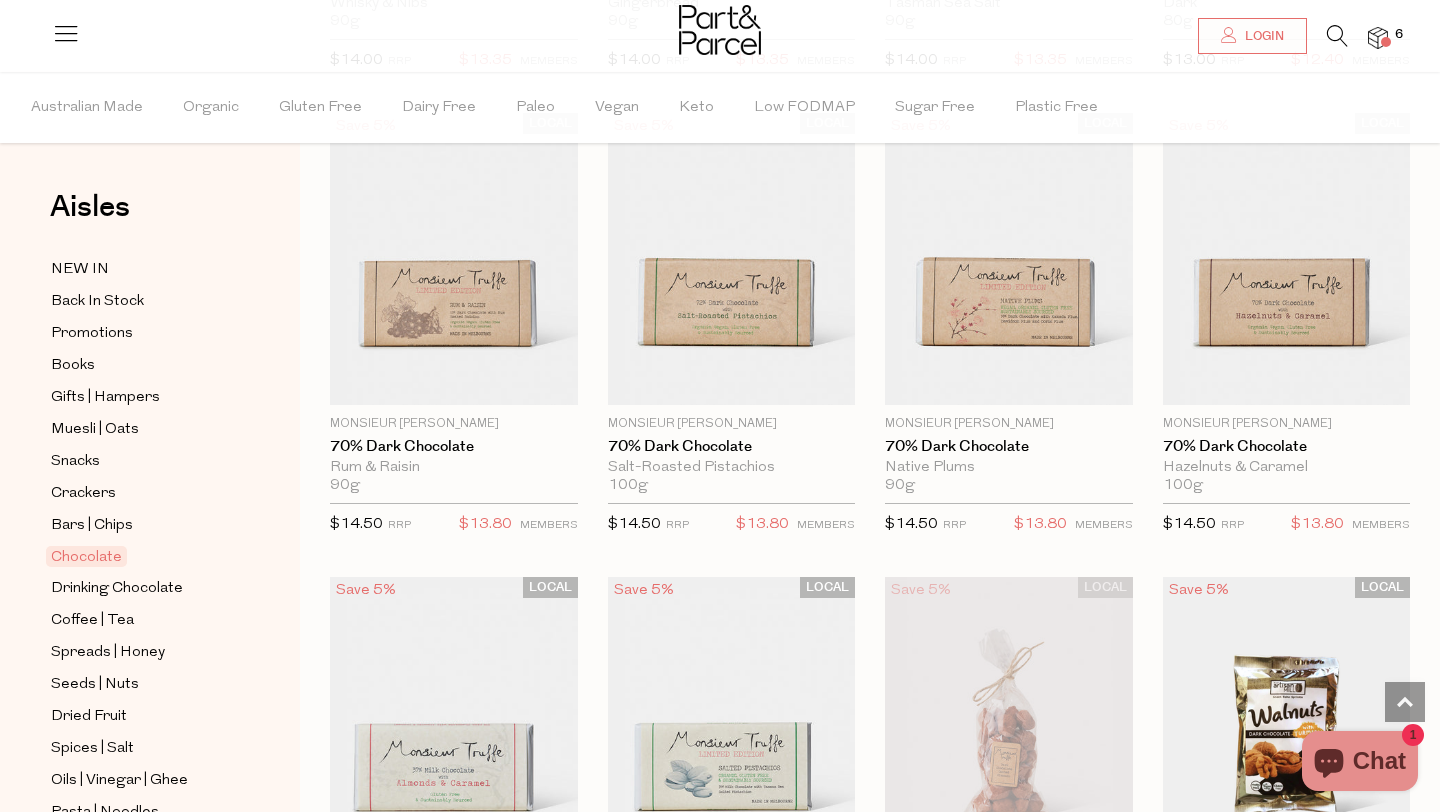 scroll, scrollTop: 3401, scrollLeft: 0, axis: vertical 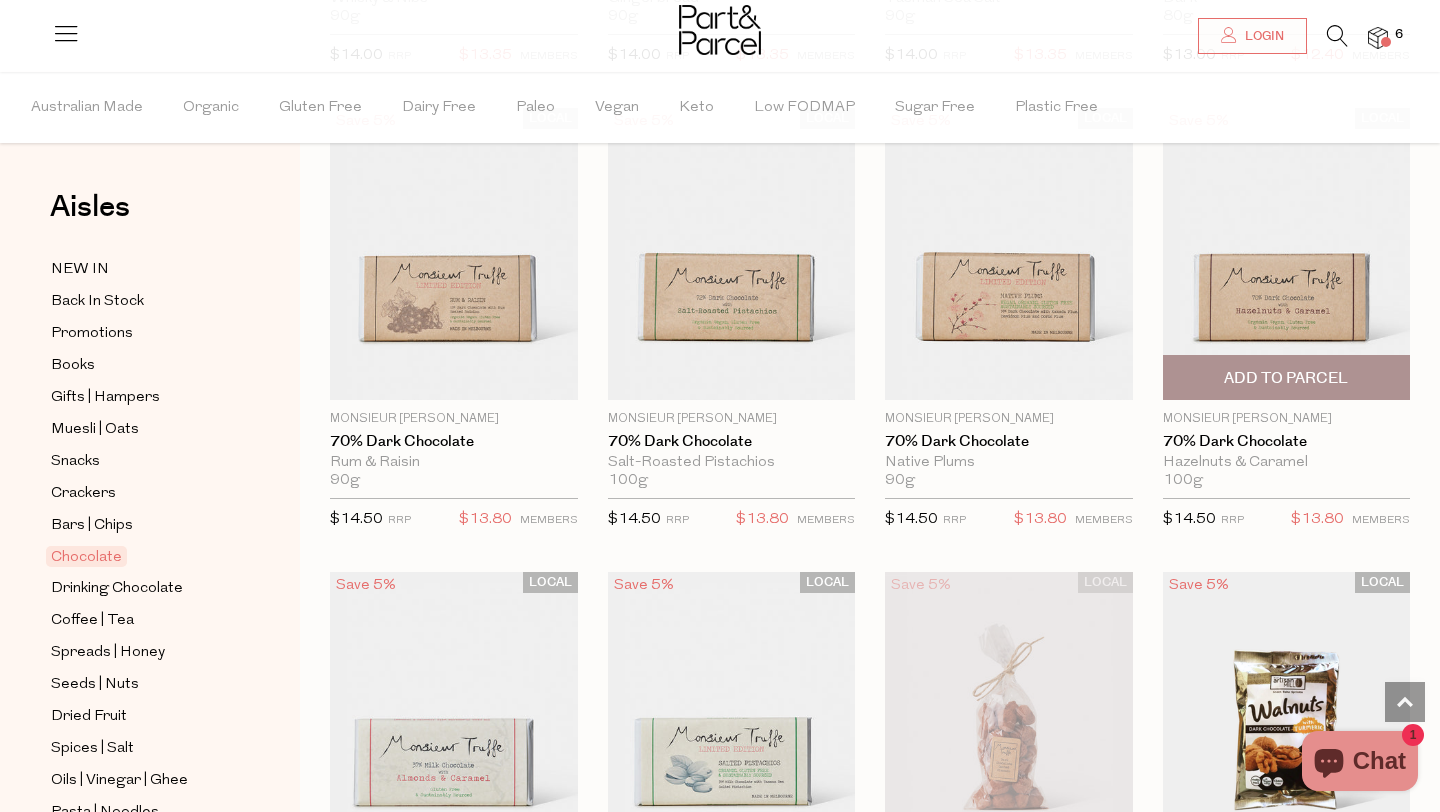 click on "Add To Parcel" at bounding box center (1286, 378) 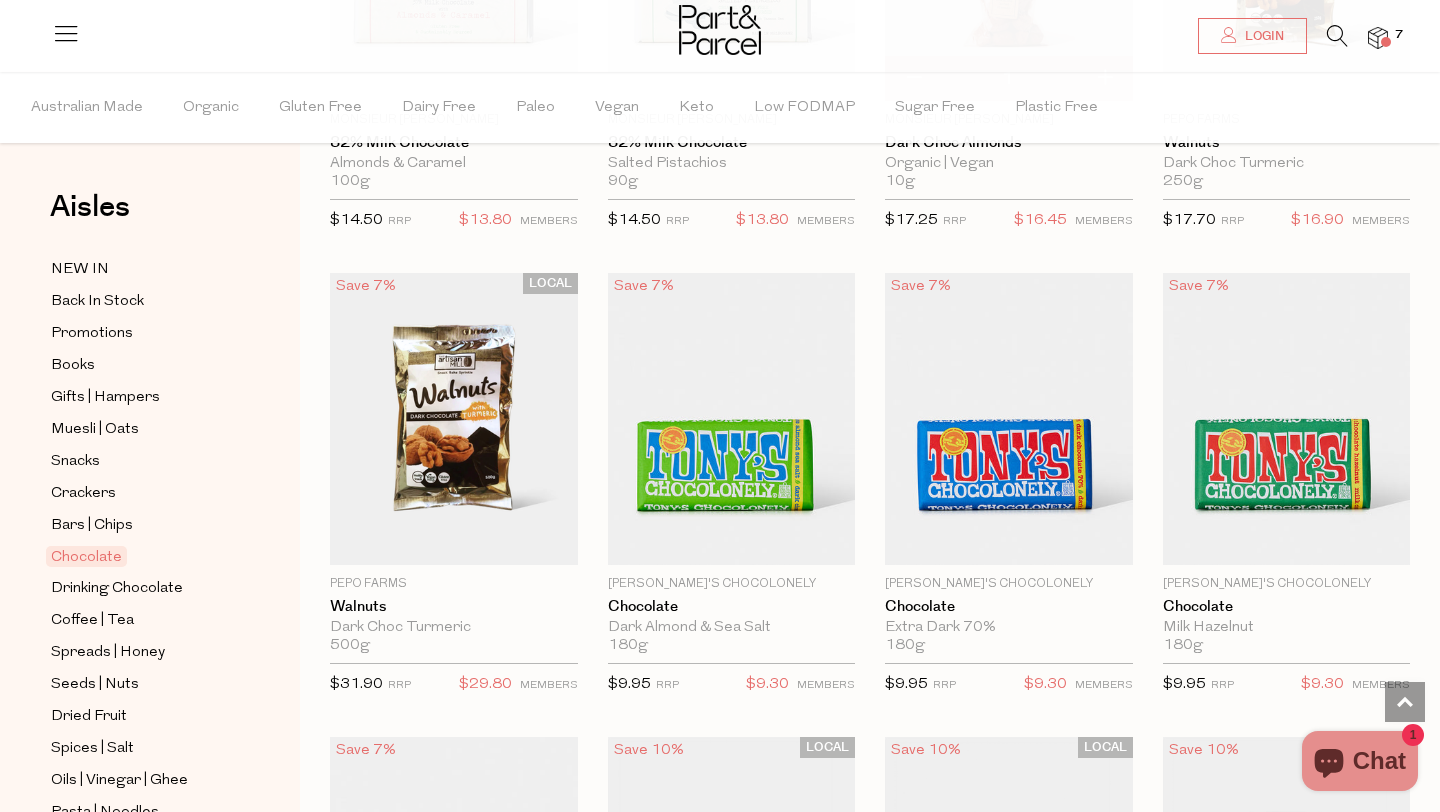 scroll, scrollTop: 4240, scrollLeft: 0, axis: vertical 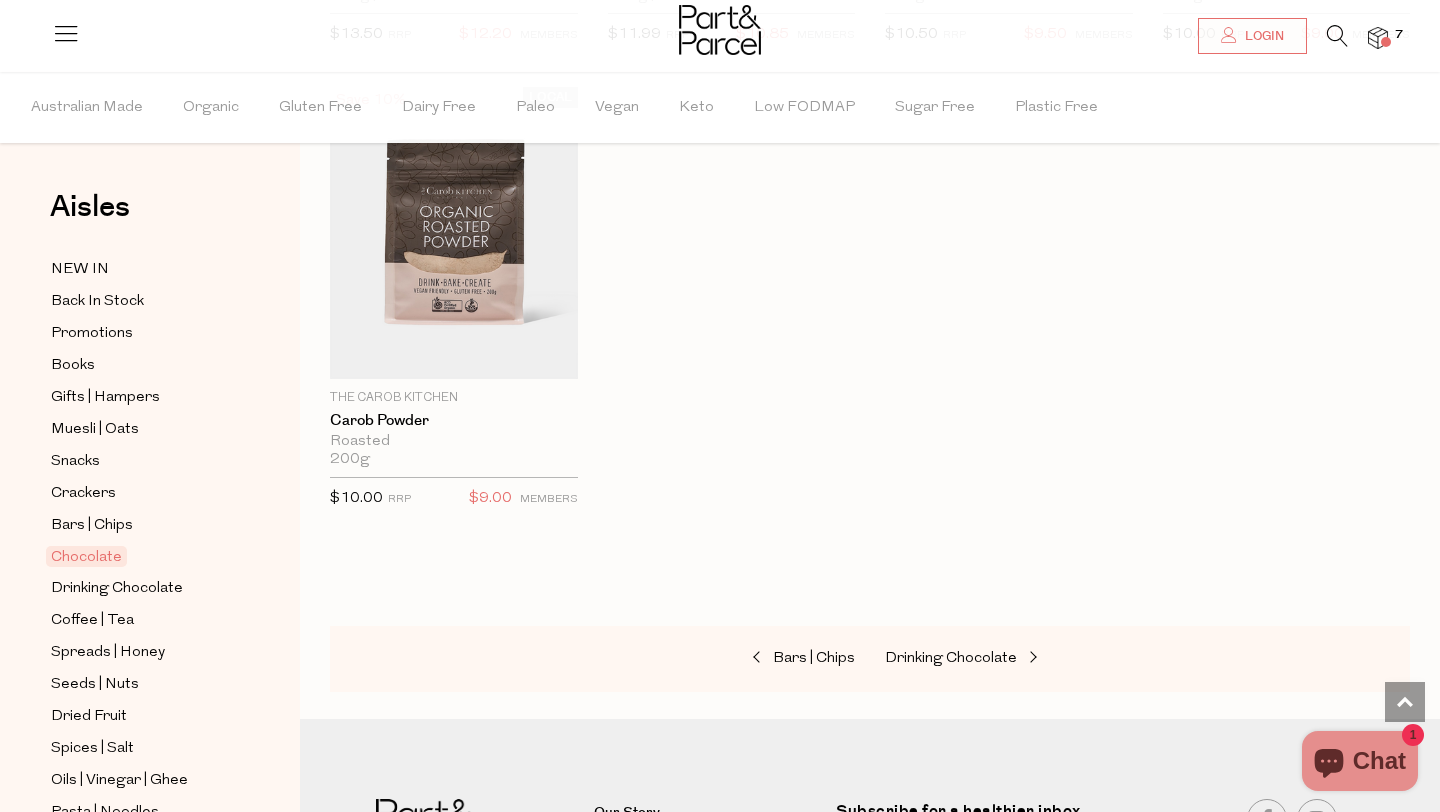 click at bounding box center [1378, 38] 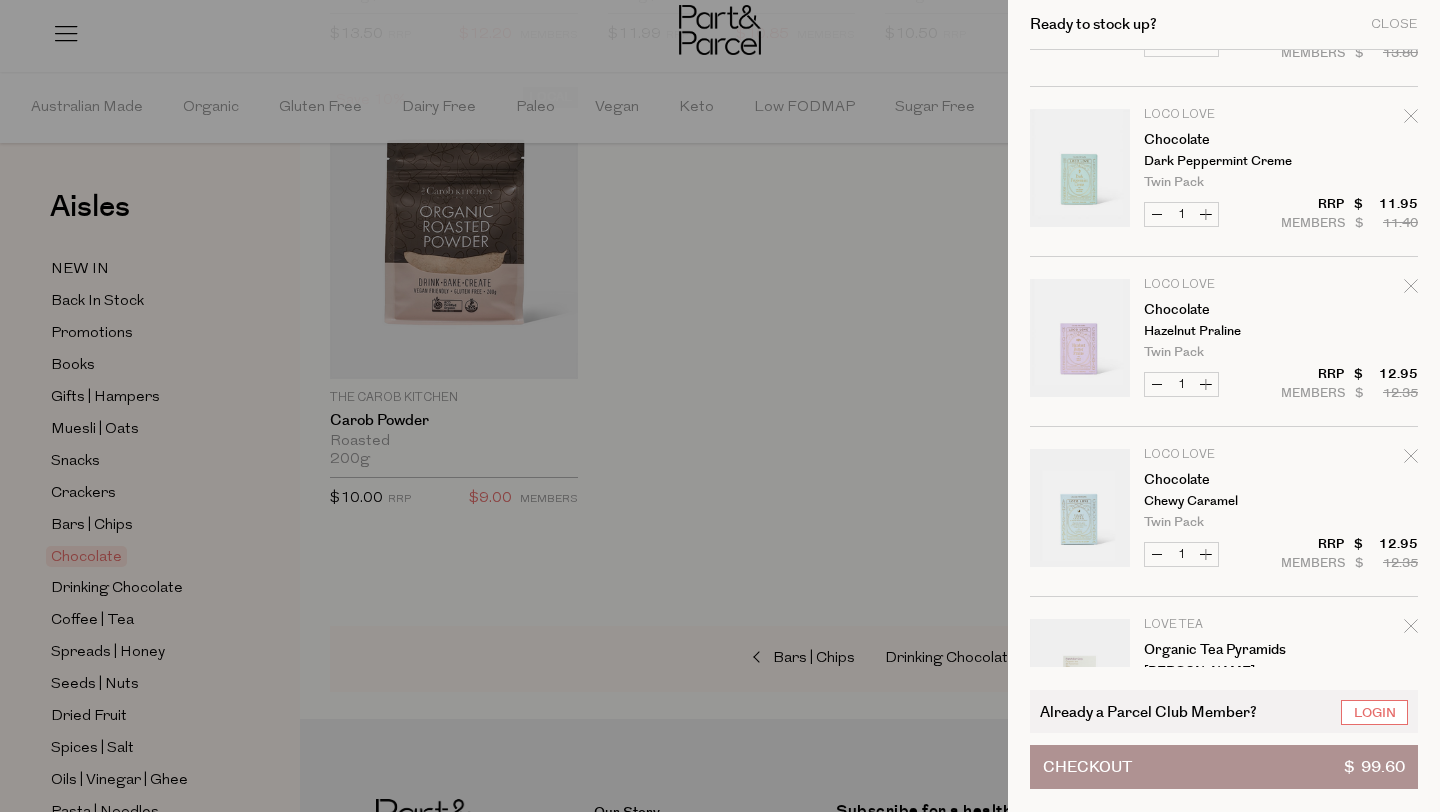 scroll, scrollTop: 135, scrollLeft: 0, axis: vertical 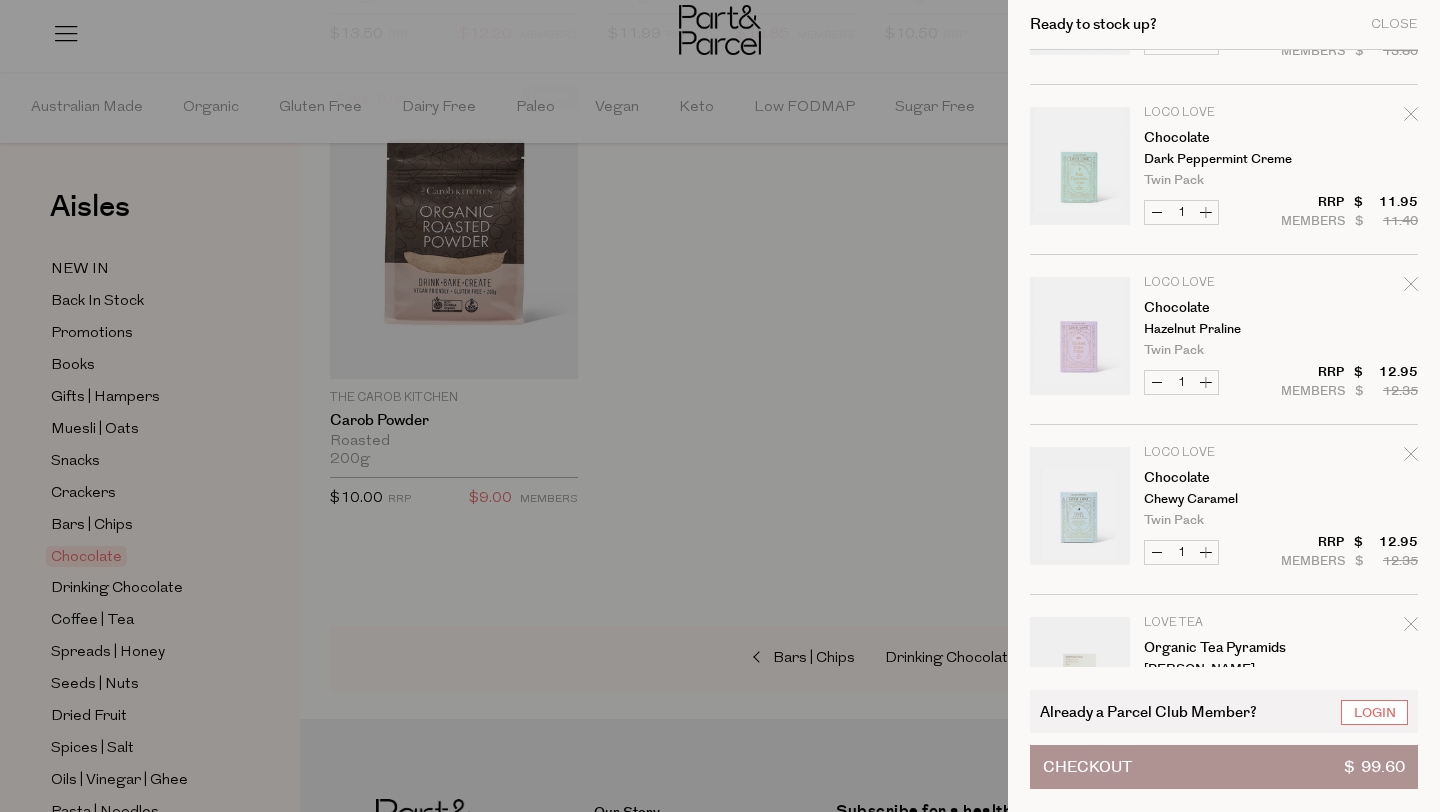 click 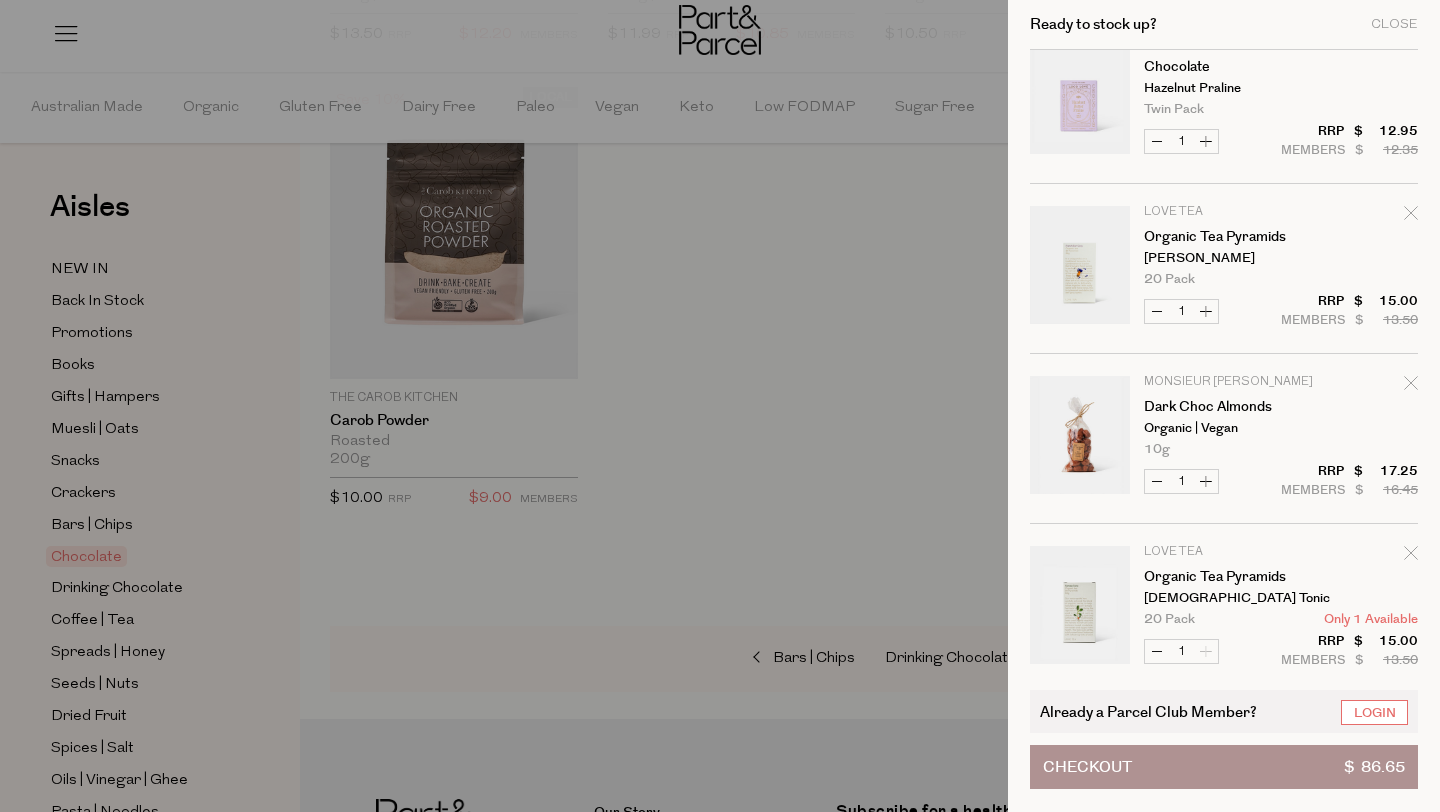 scroll, scrollTop: 377, scrollLeft: 0, axis: vertical 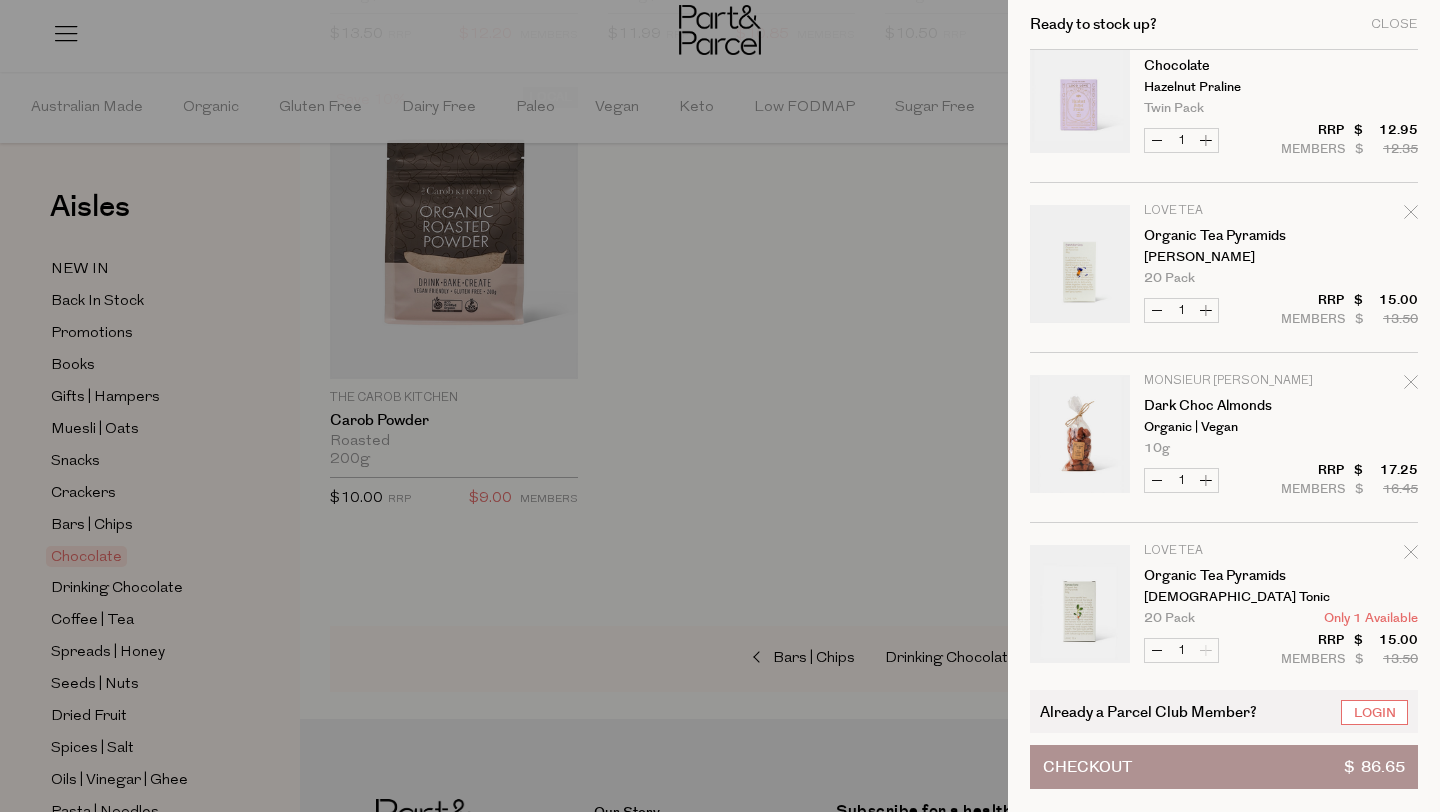 click 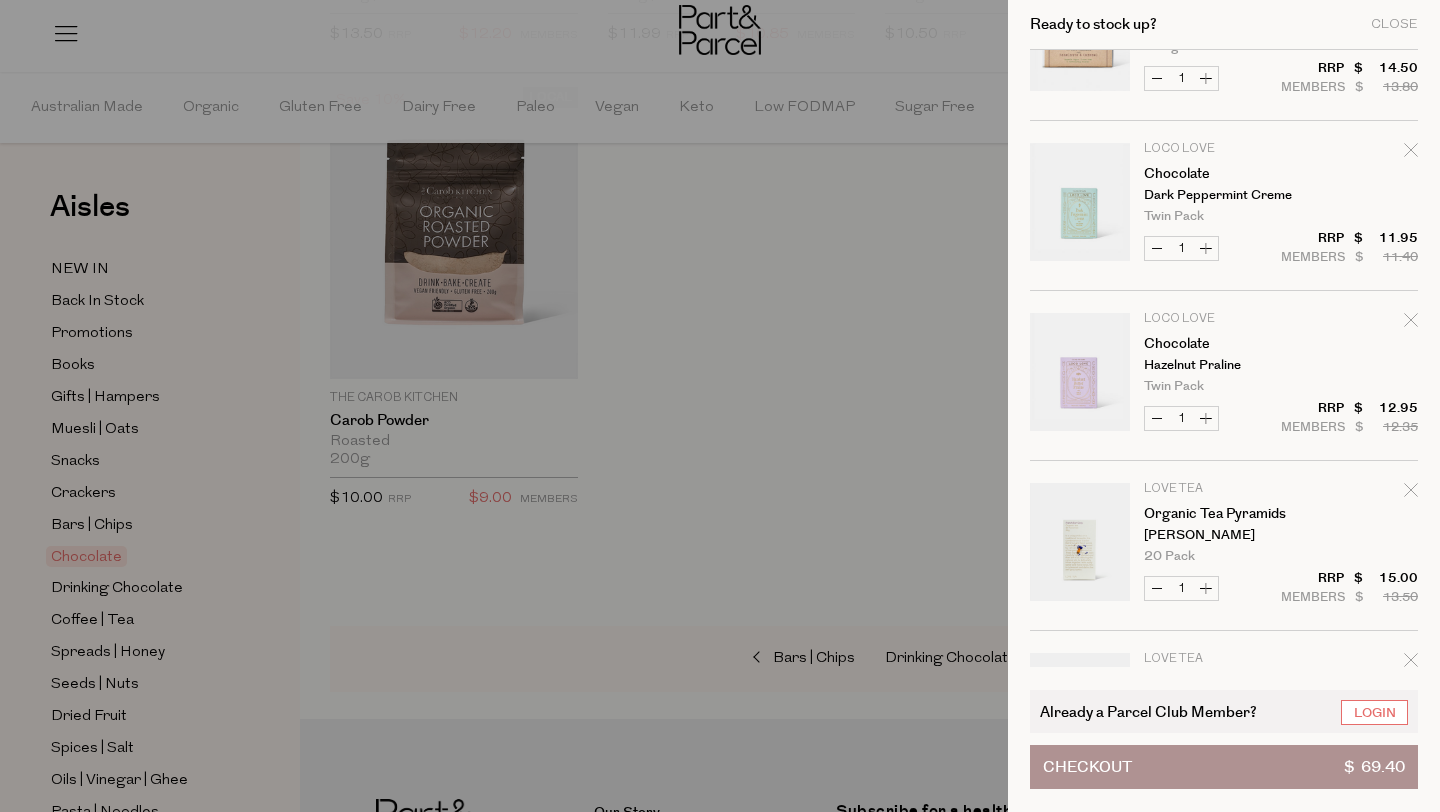 scroll, scrollTop: 0, scrollLeft: 0, axis: both 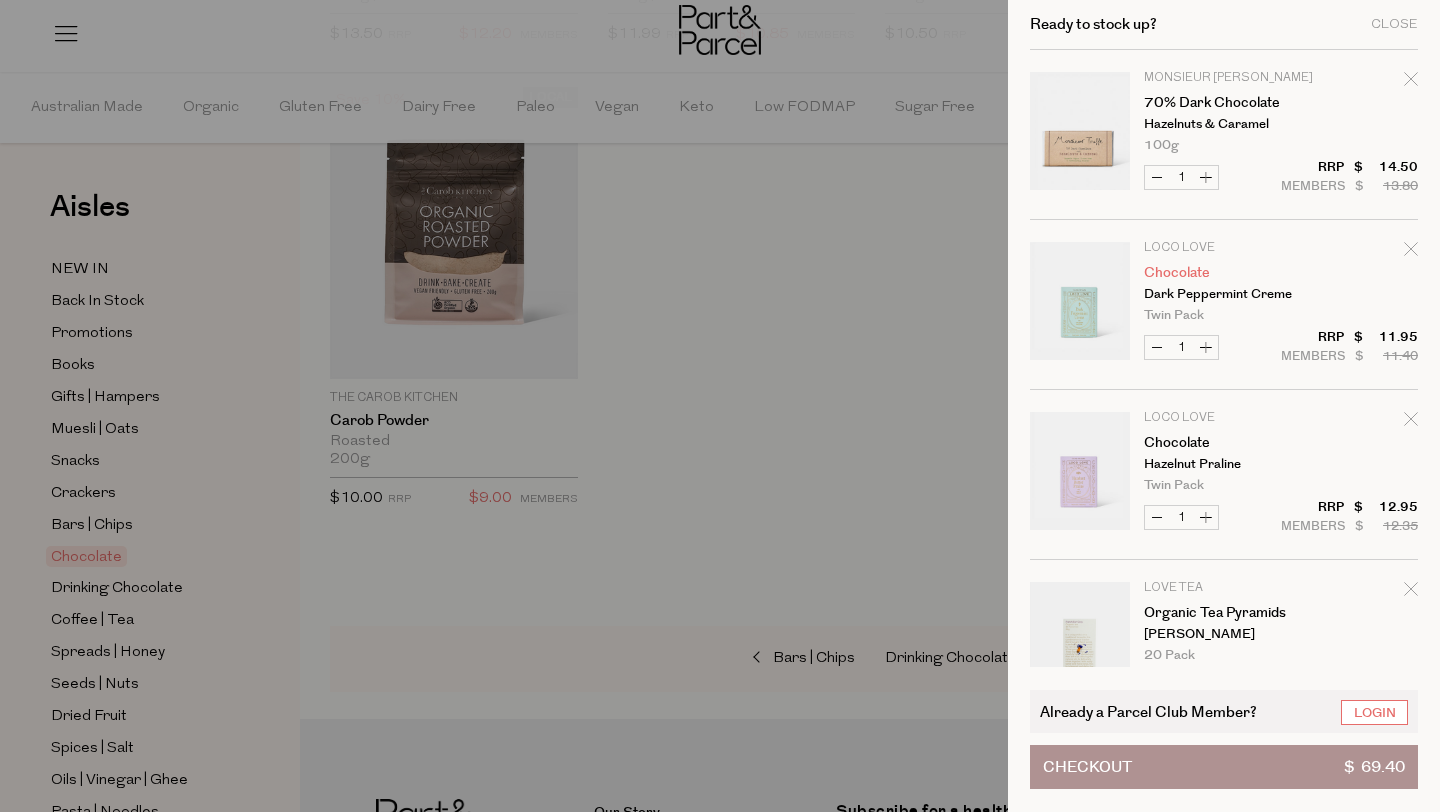 click on "Chocolate" at bounding box center (1221, 273) 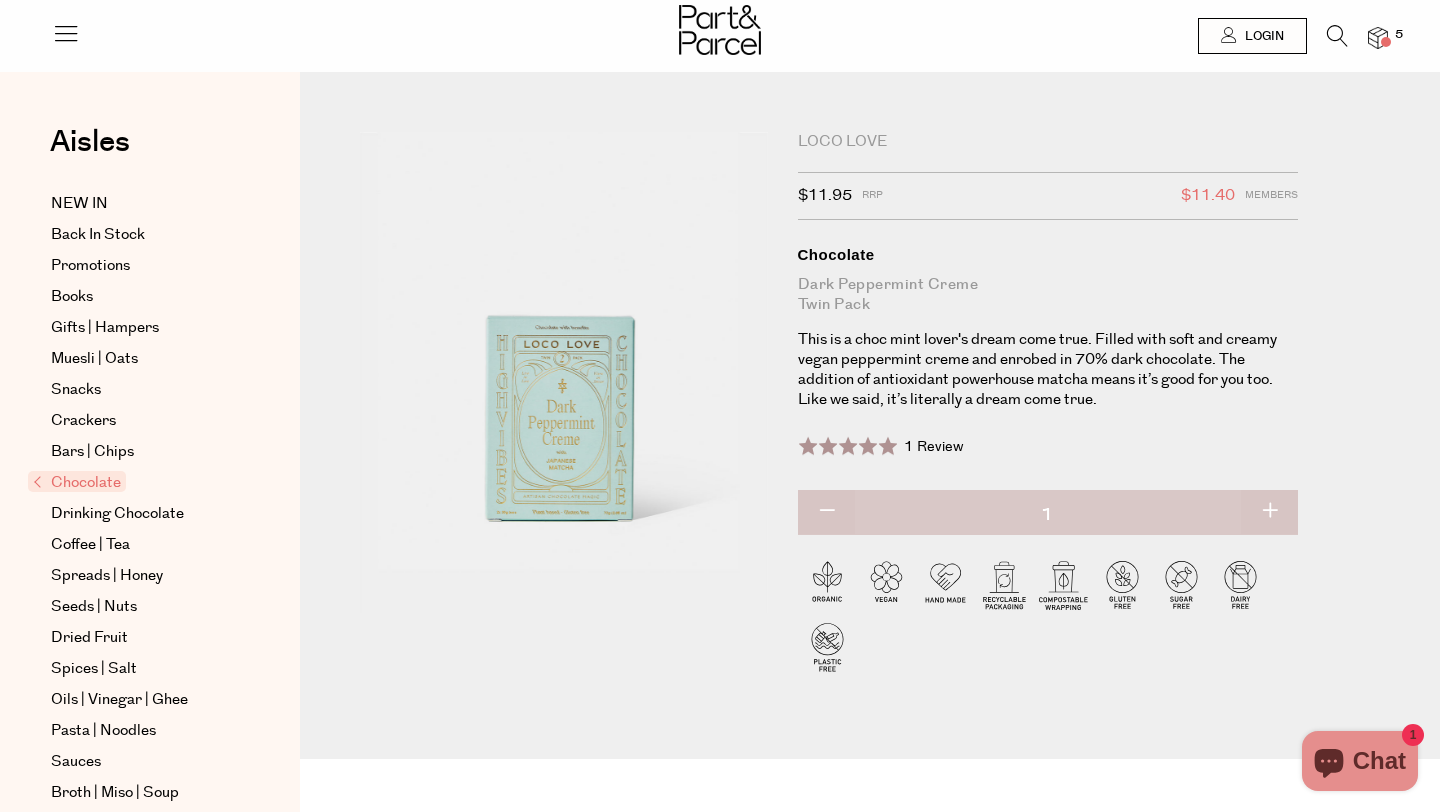 scroll, scrollTop: 0, scrollLeft: 0, axis: both 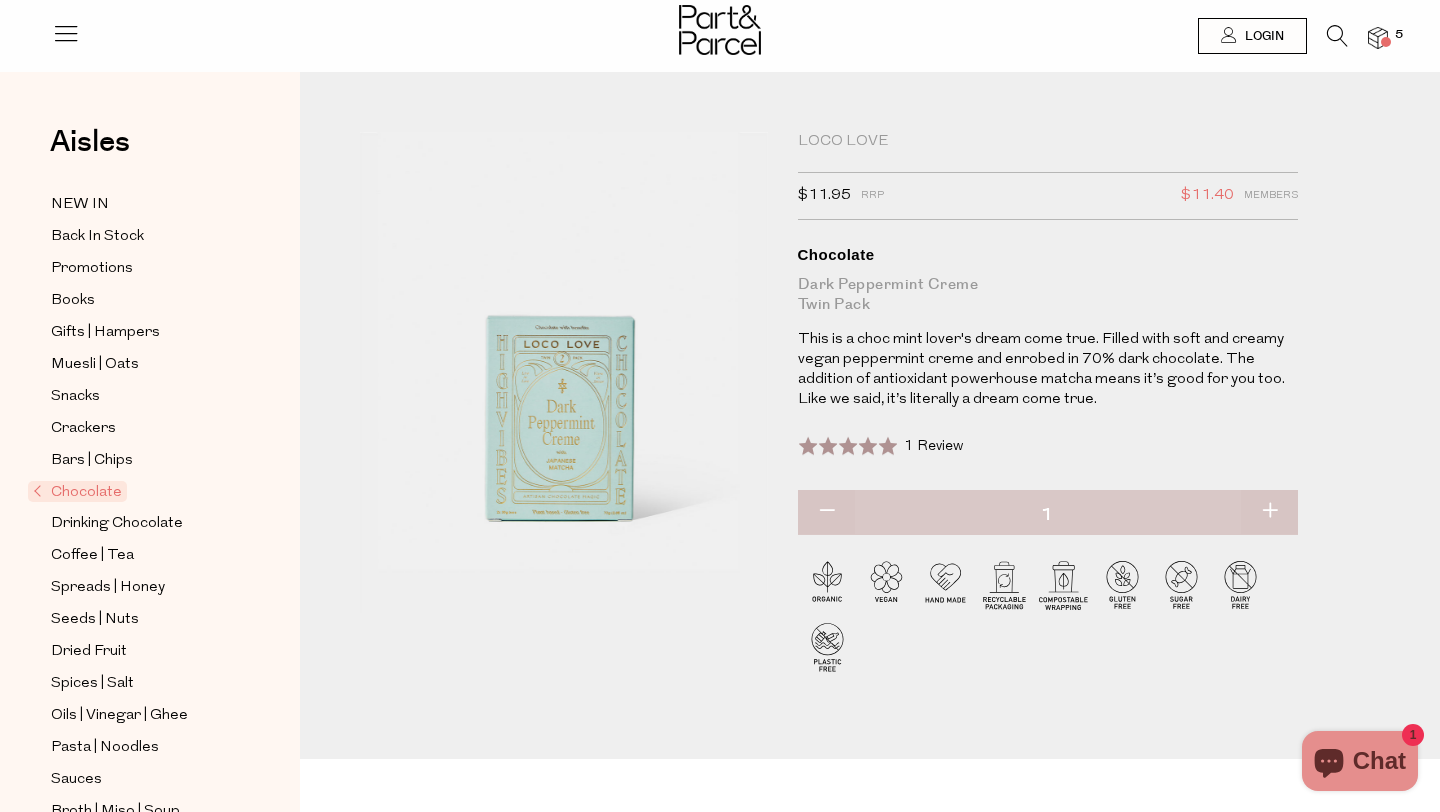 click at bounding box center (1378, 38) 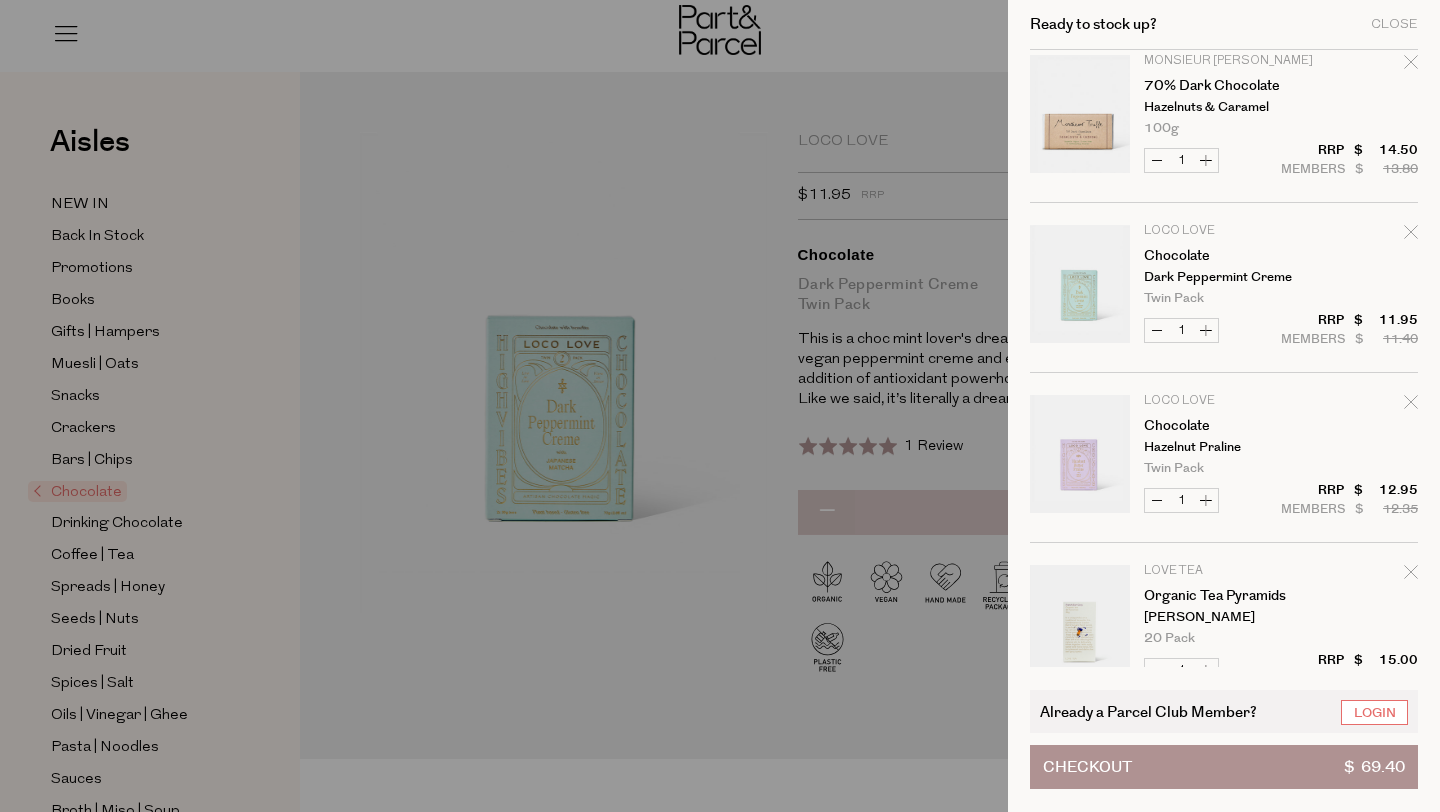 scroll, scrollTop: 0, scrollLeft: 0, axis: both 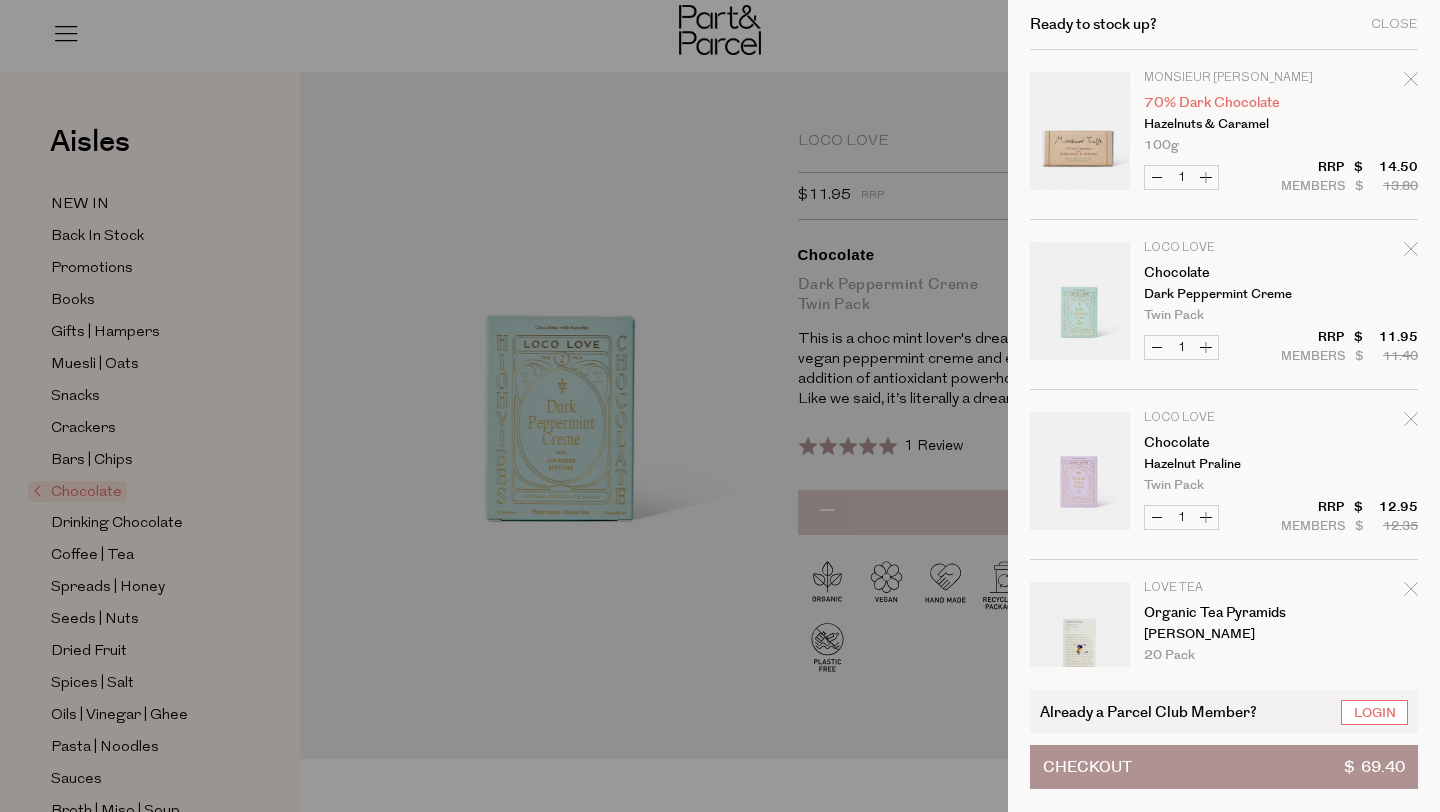 click on "70% Dark Chocolate" at bounding box center [1221, 103] 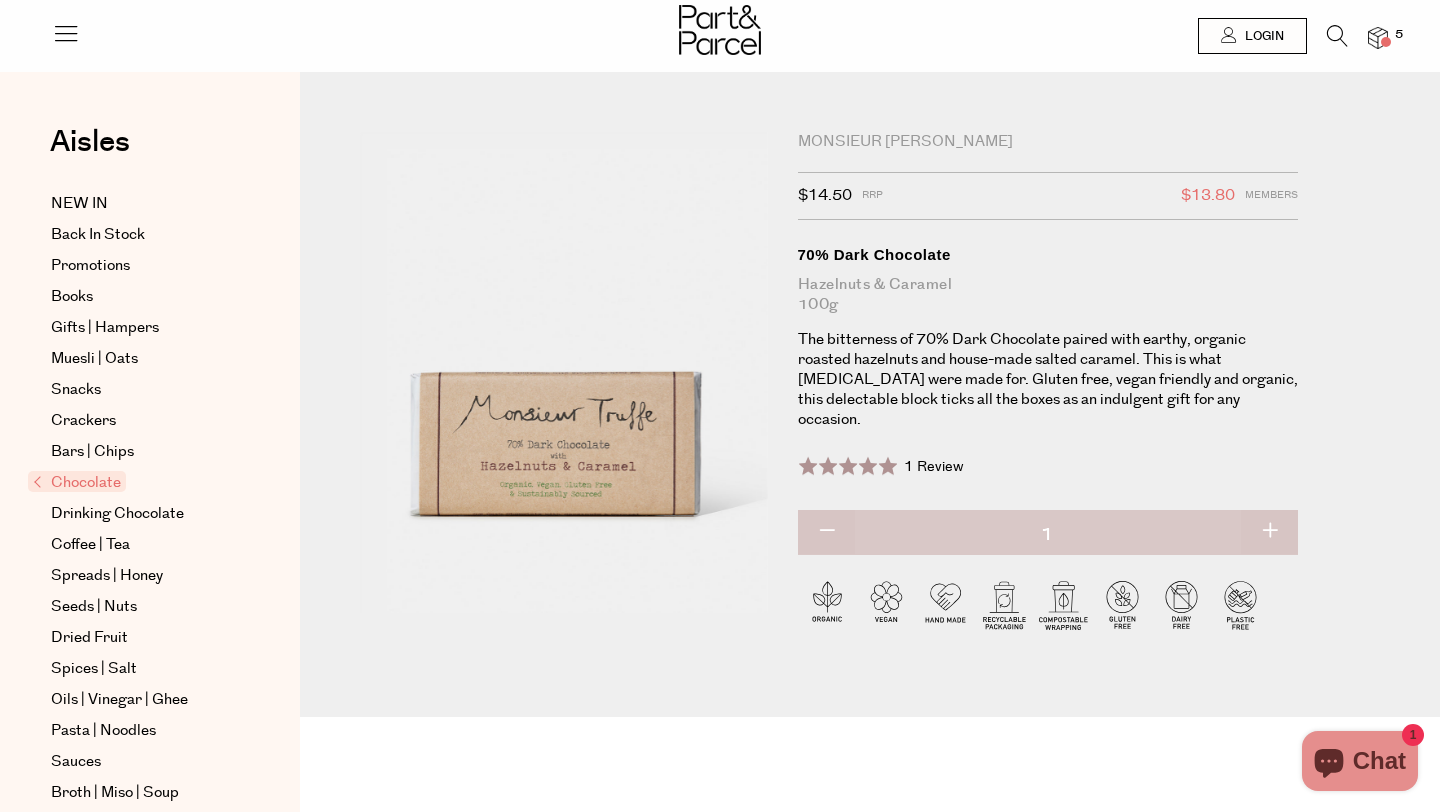 scroll, scrollTop: 0, scrollLeft: 0, axis: both 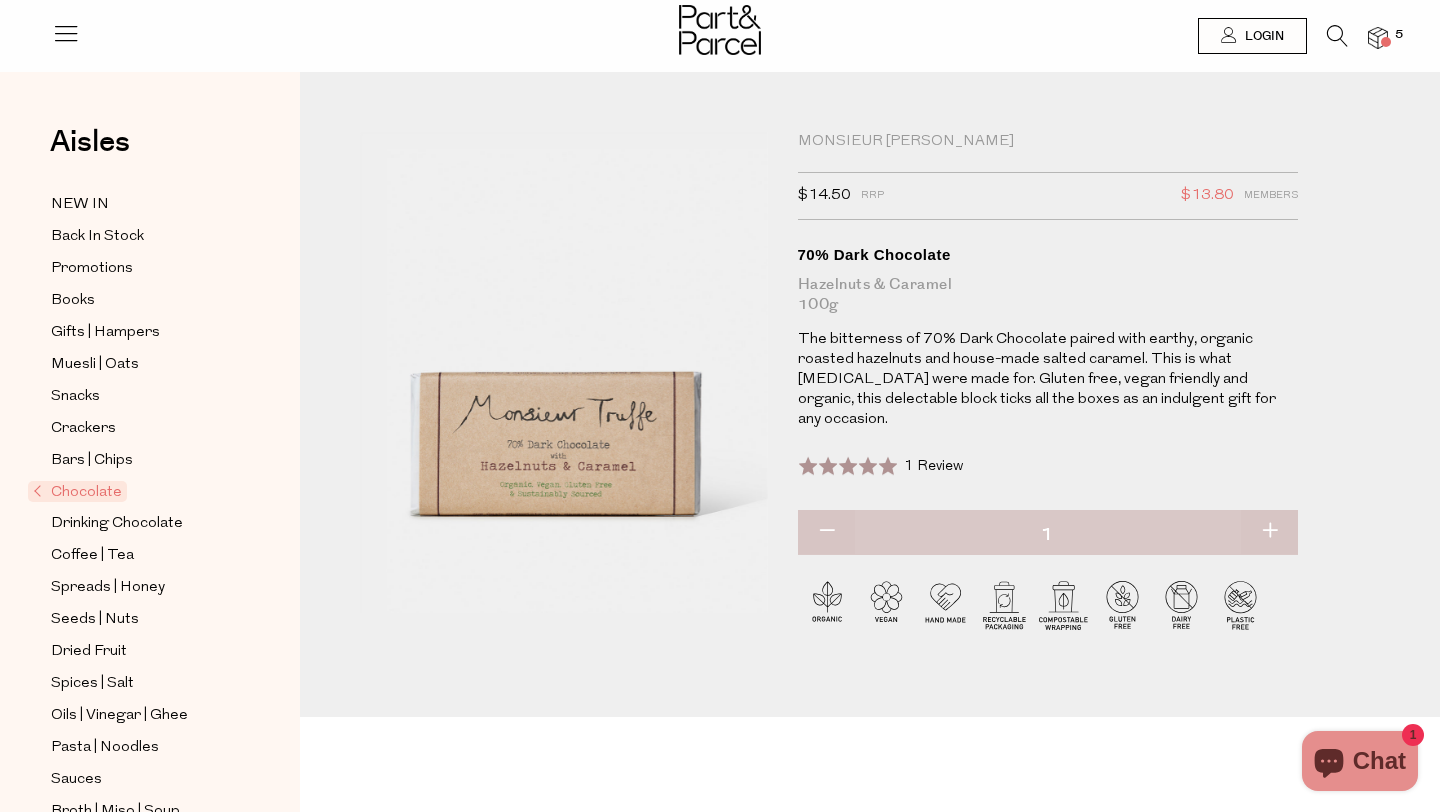 click at bounding box center (1378, 38) 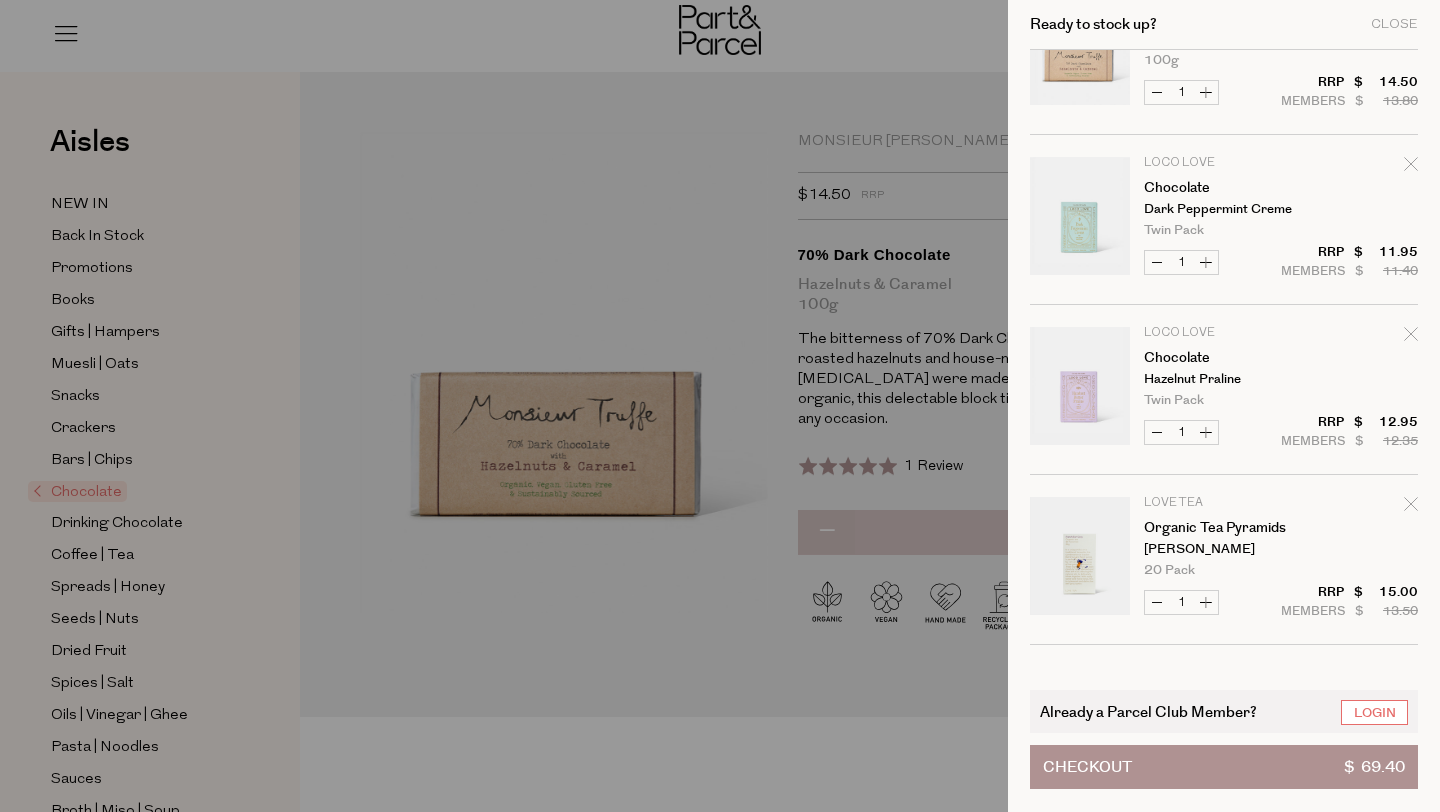 scroll, scrollTop: 0, scrollLeft: 0, axis: both 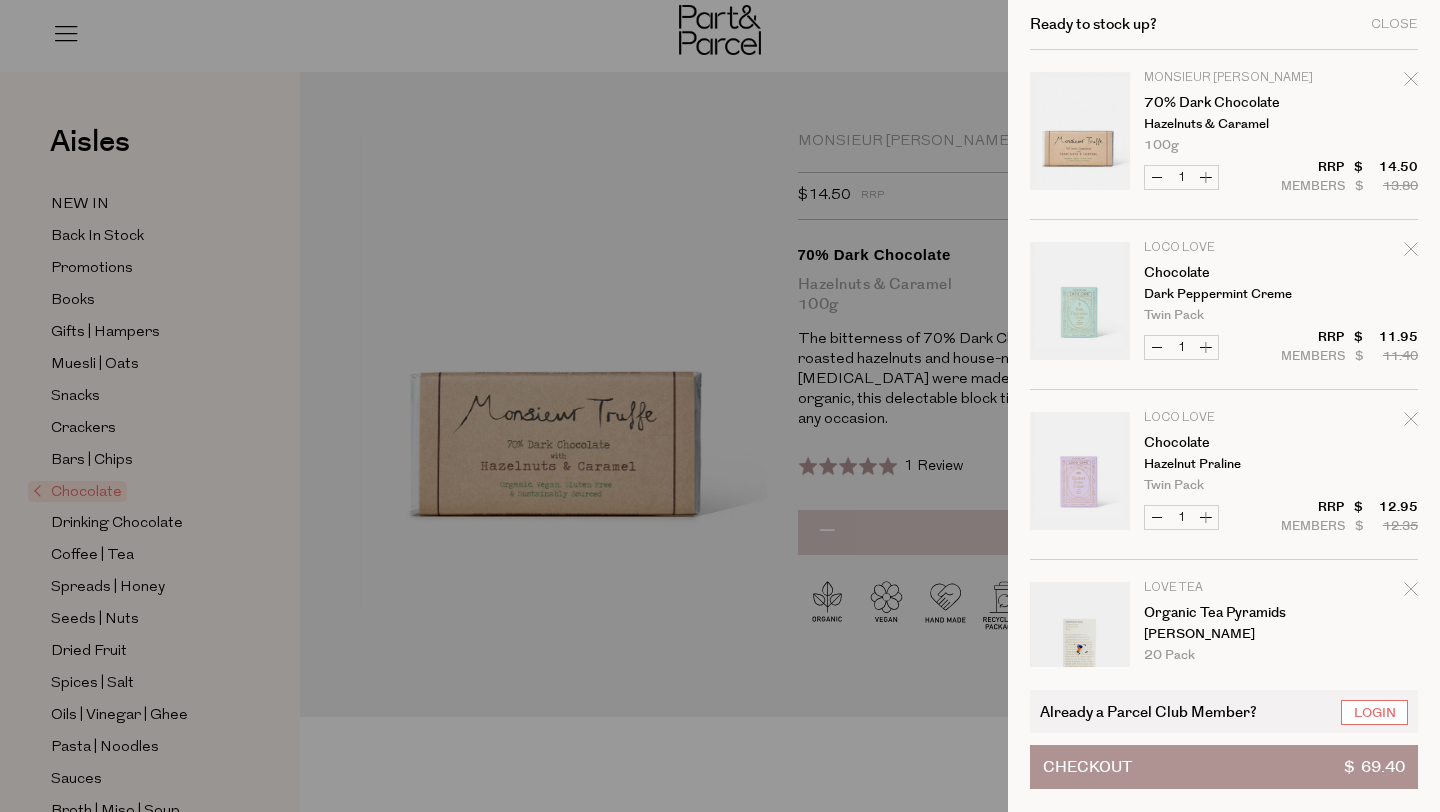 click at bounding box center [720, 406] 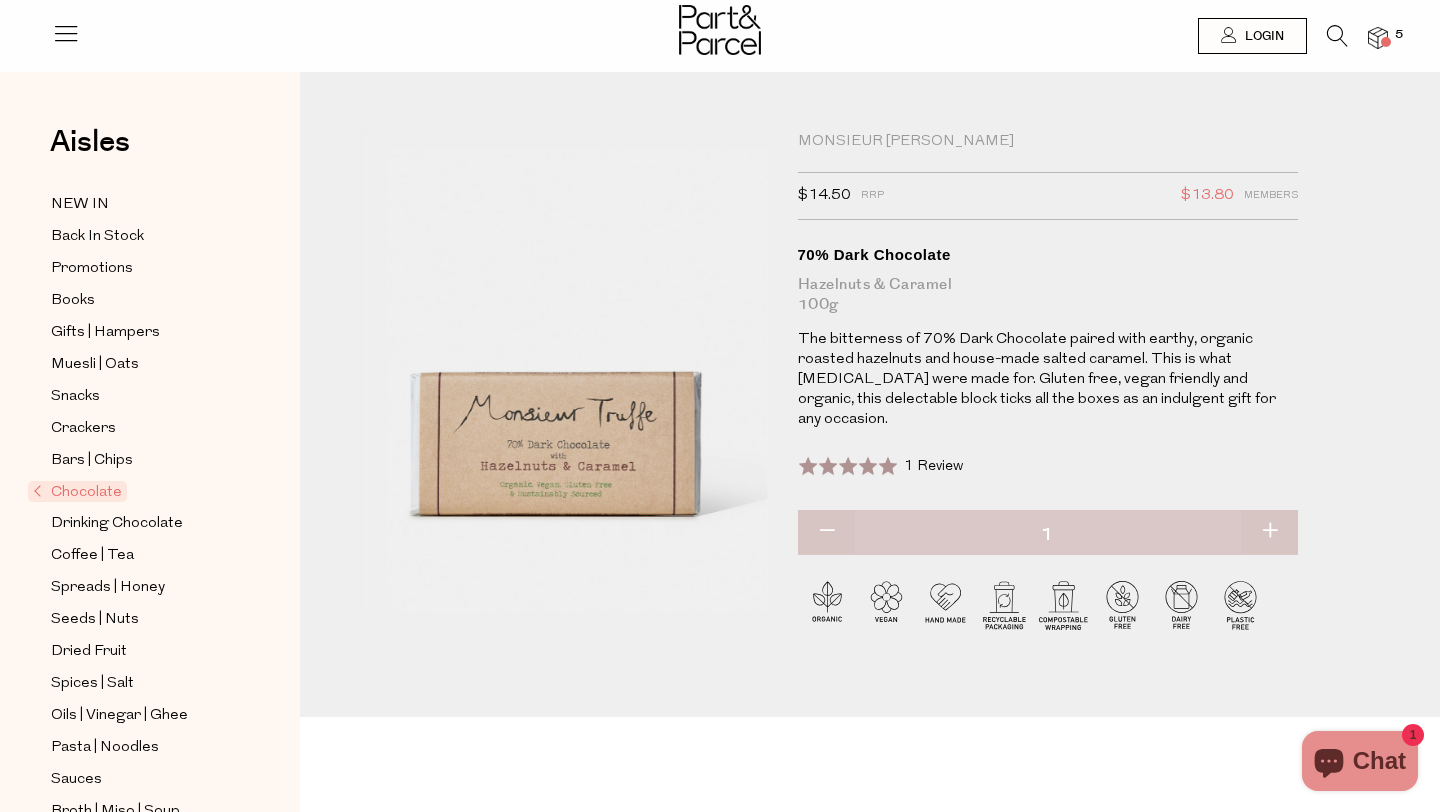 click on "Chocolate" at bounding box center [77, 491] 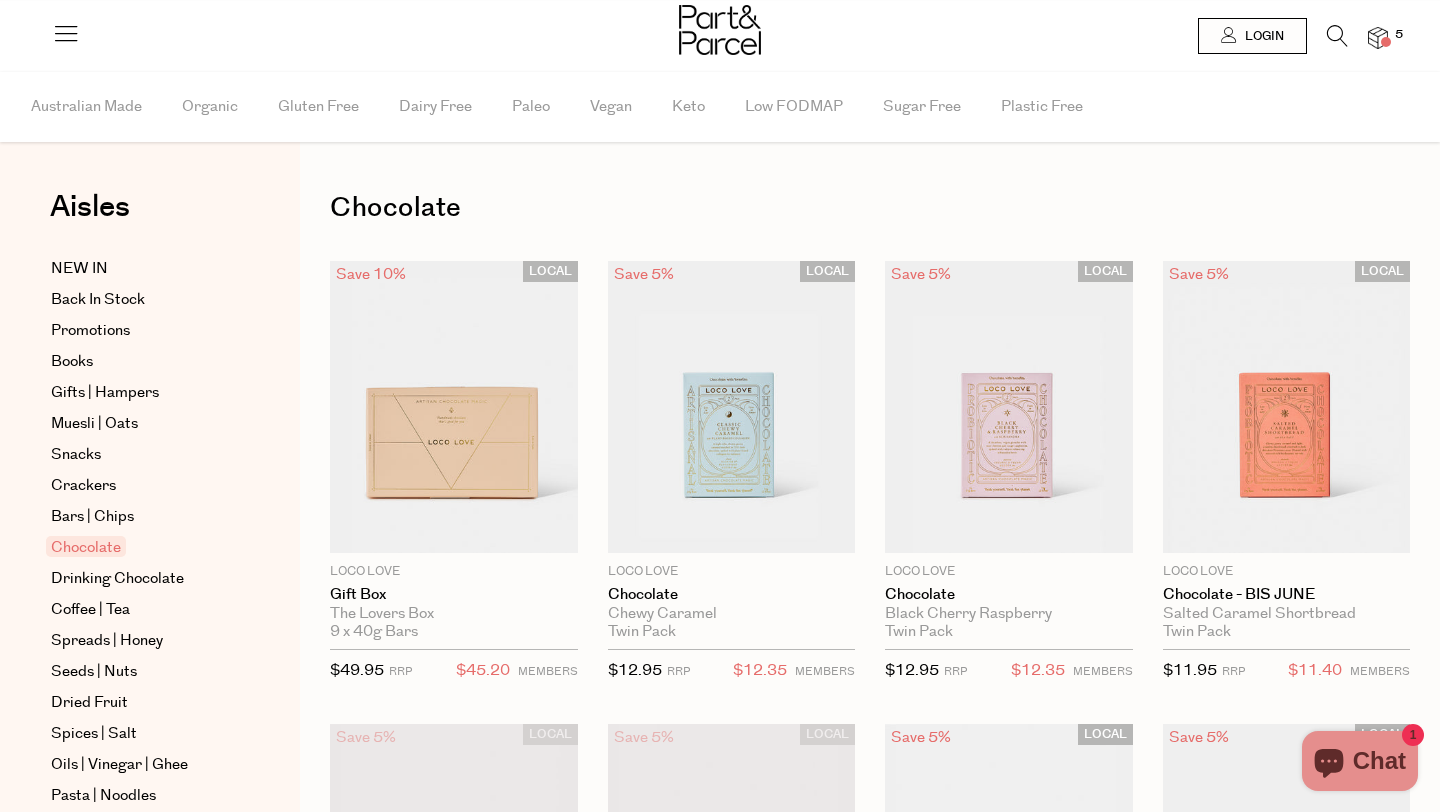 scroll, scrollTop: 0, scrollLeft: 0, axis: both 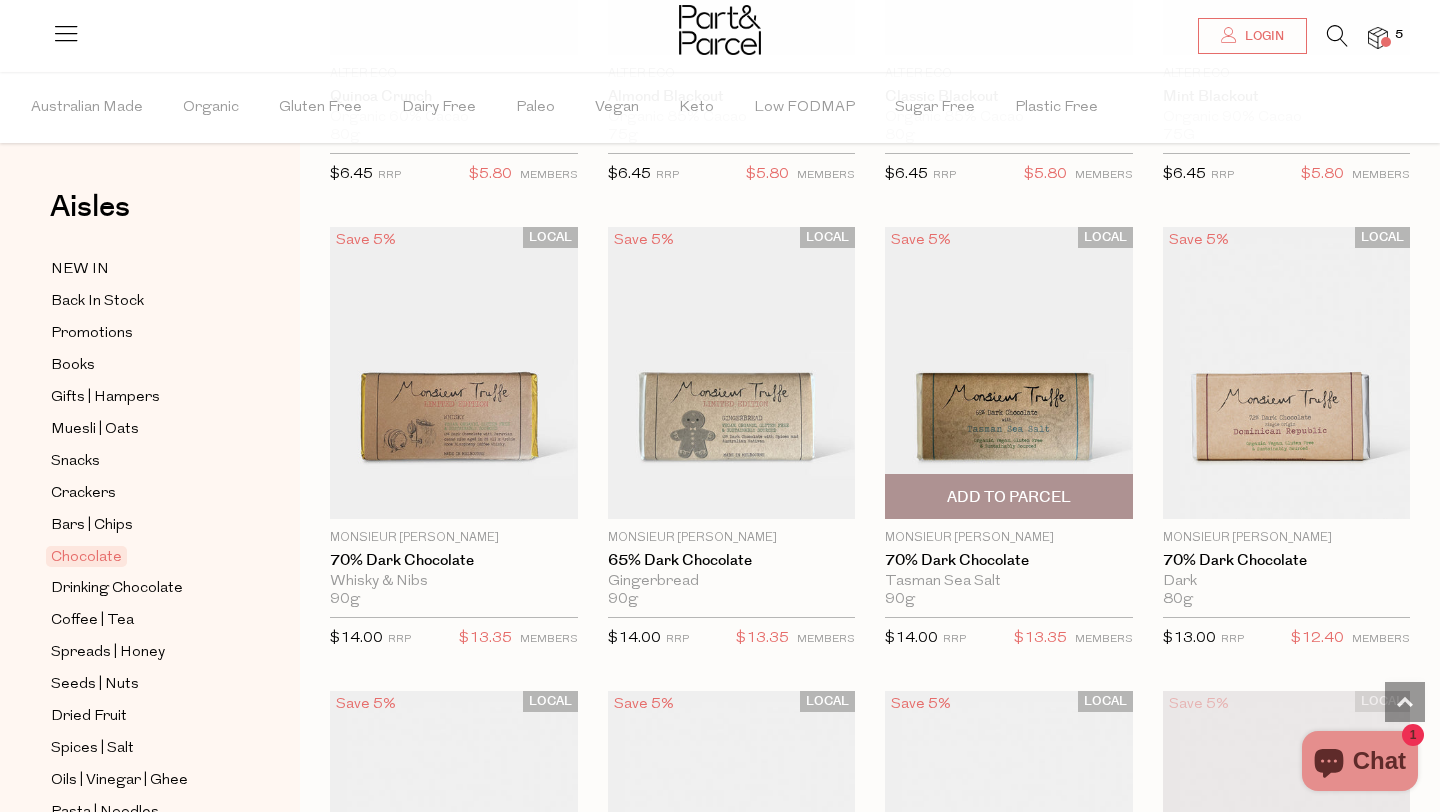 click on "Add To Parcel" at bounding box center [1009, 497] 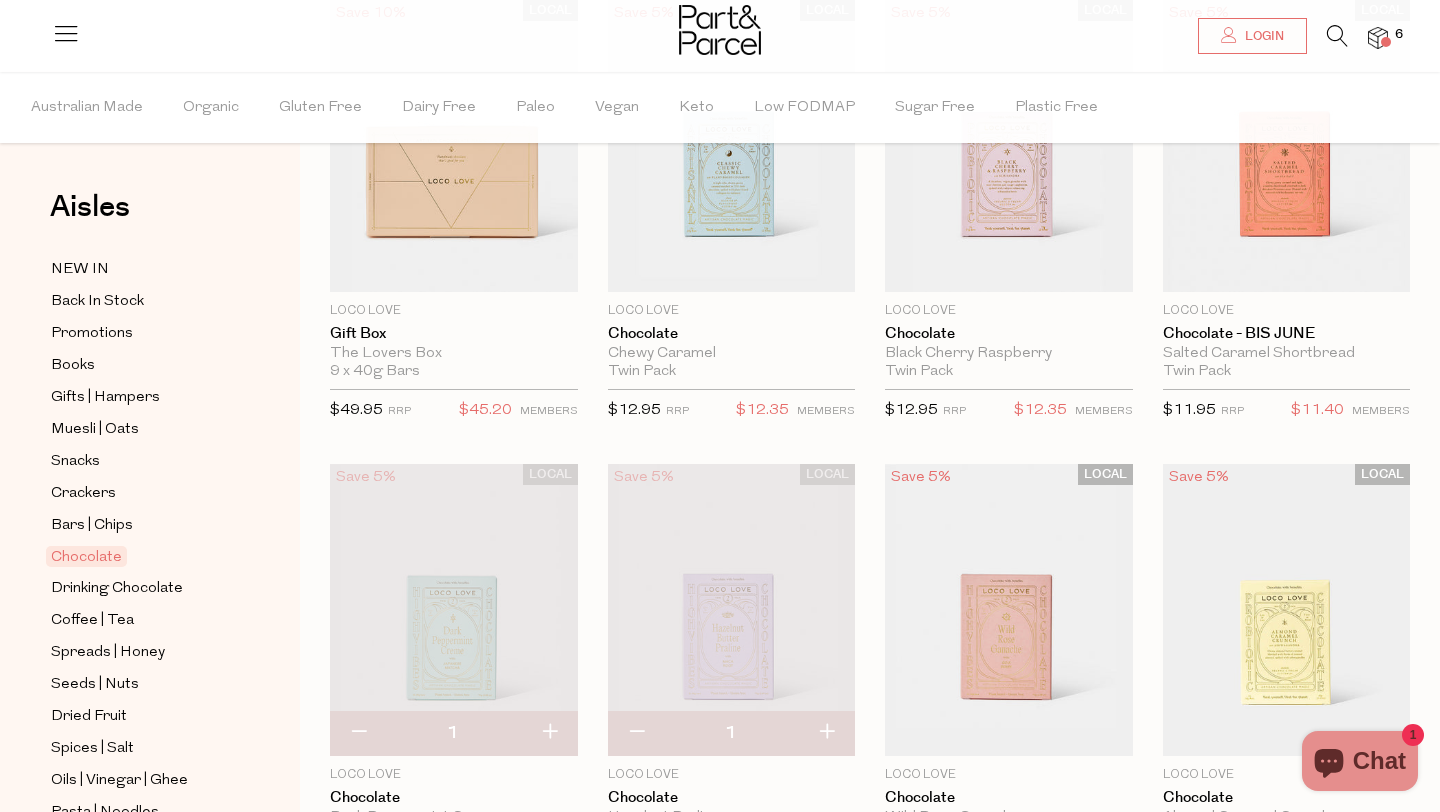 scroll, scrollTop: 0, scrollLeft: 0, axis: both 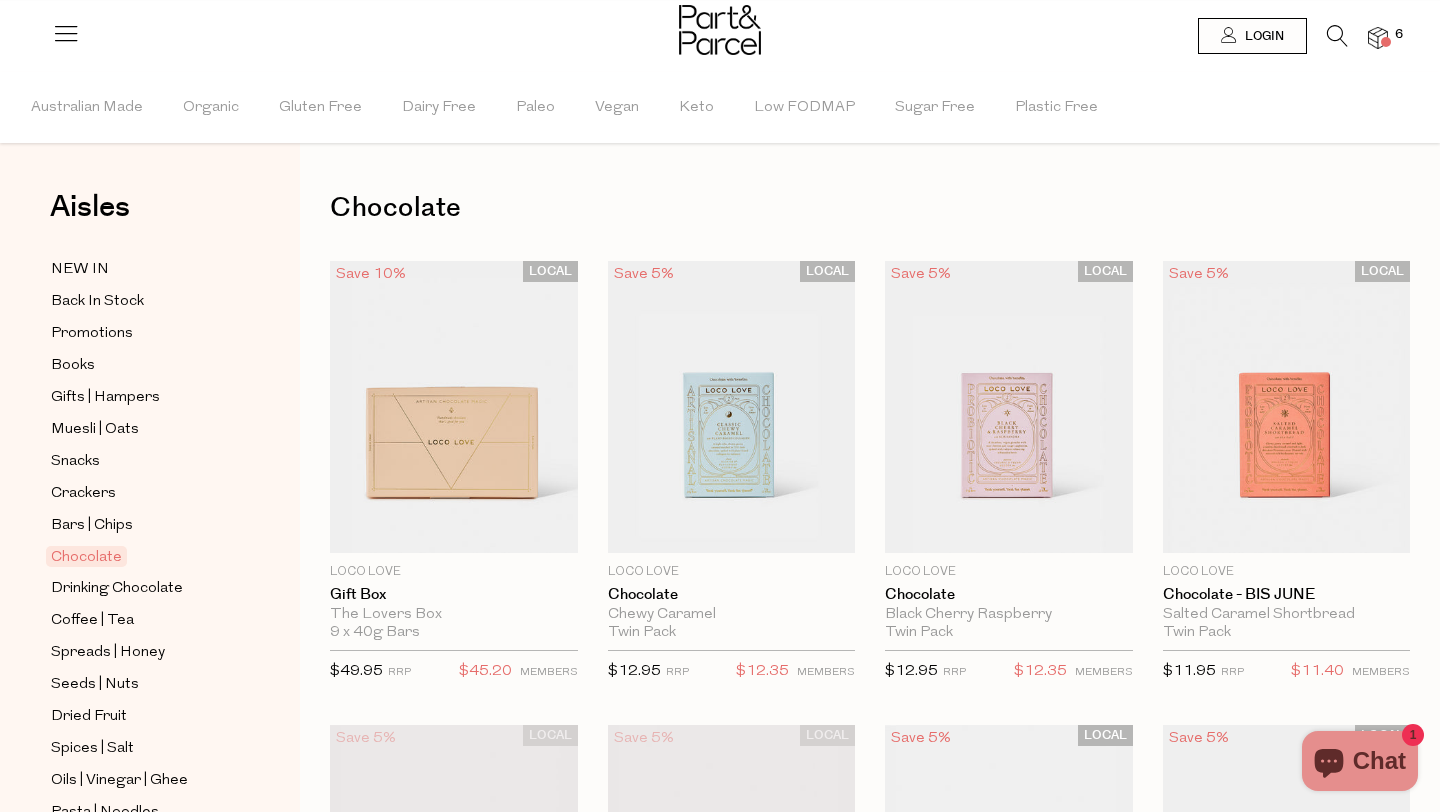click at bounding box center [1378, 38] 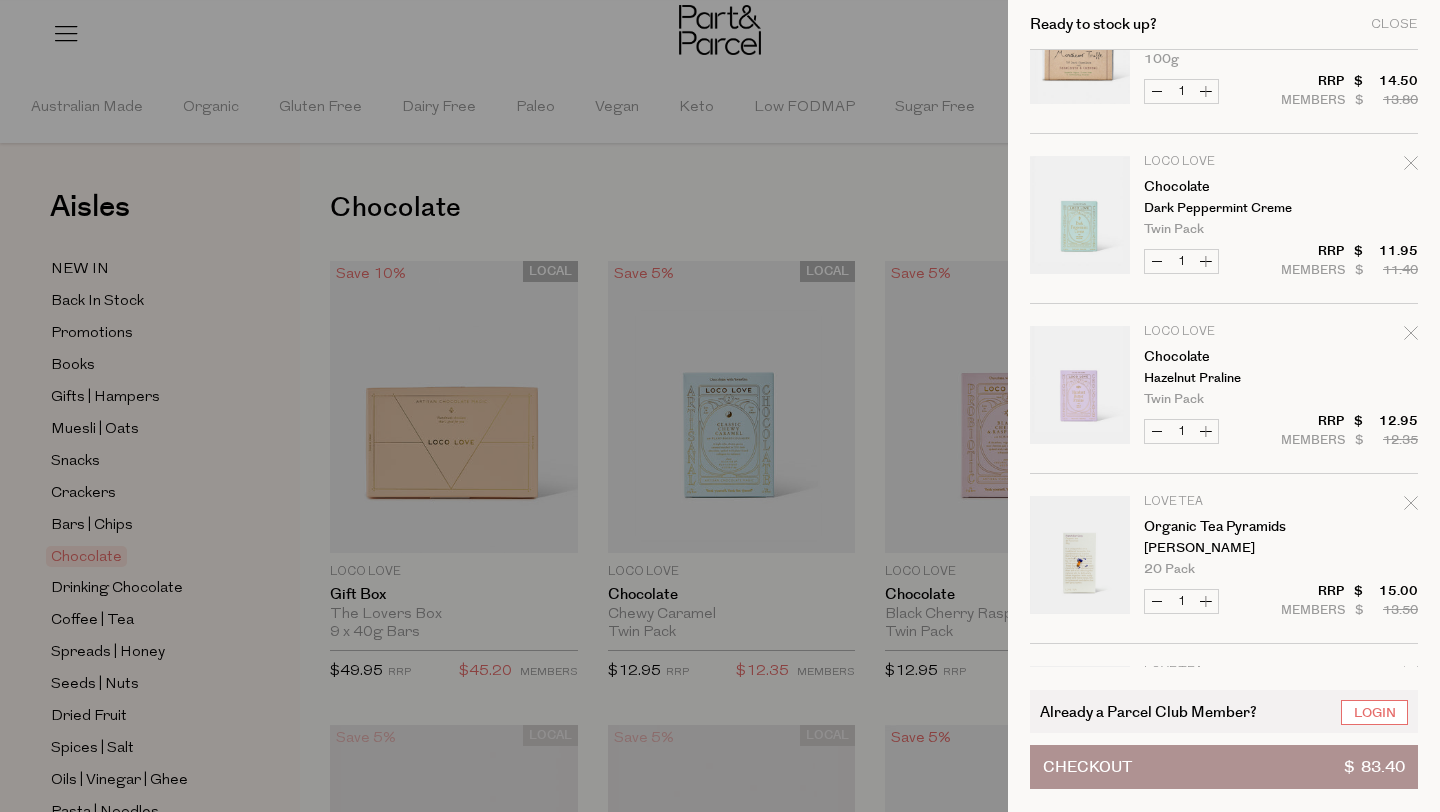 scroll, scrollTop: 257, scrollLeft: 0, axis: vertical 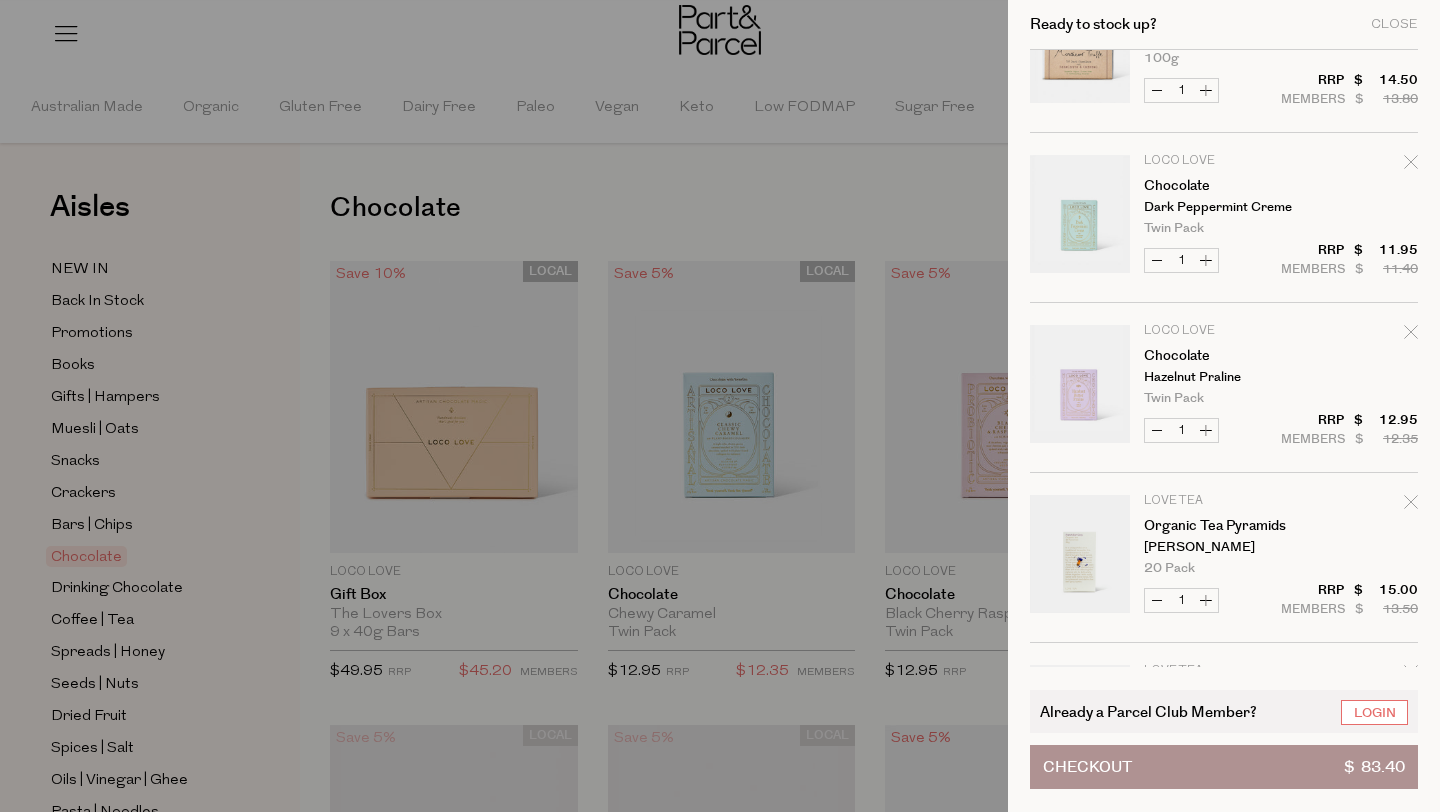 click 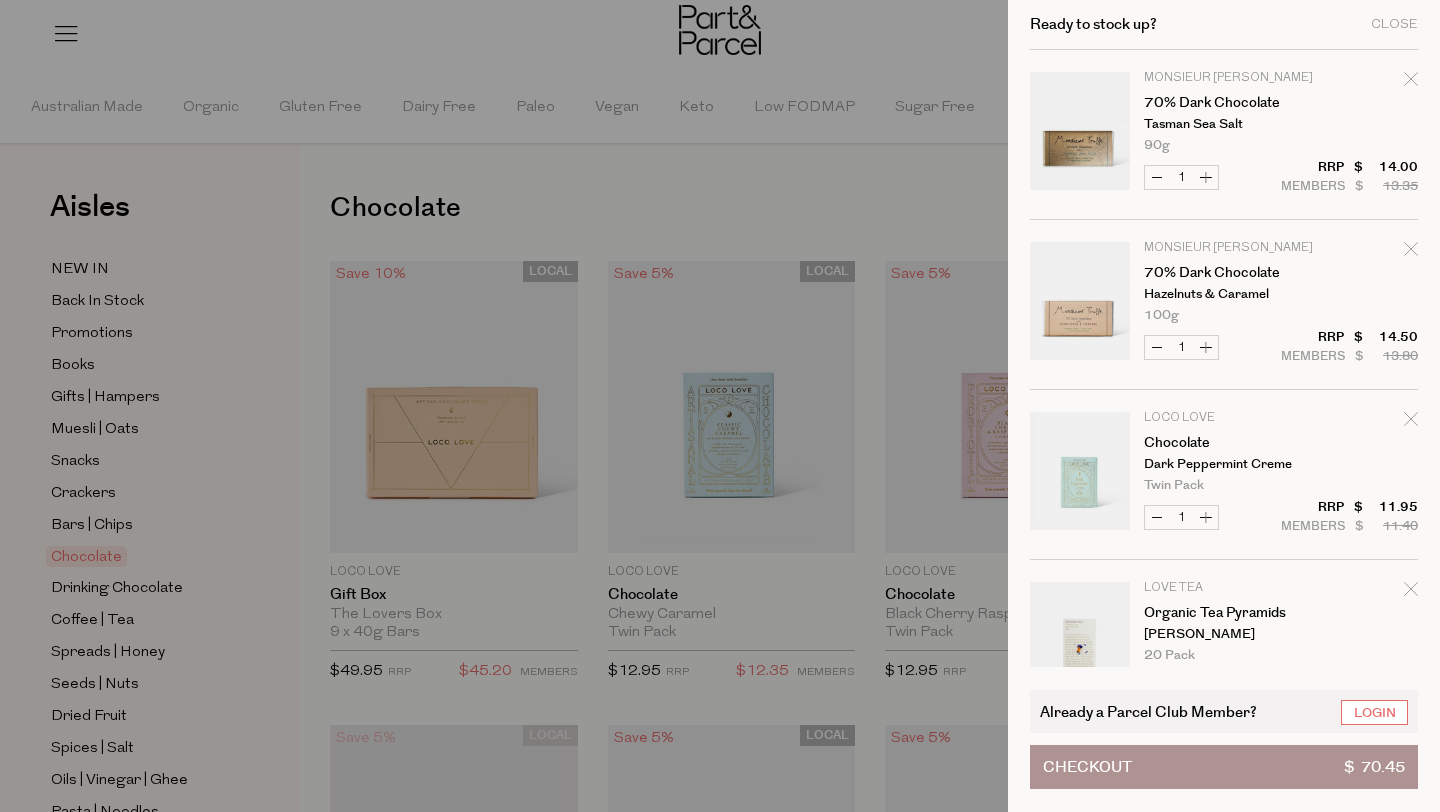 click 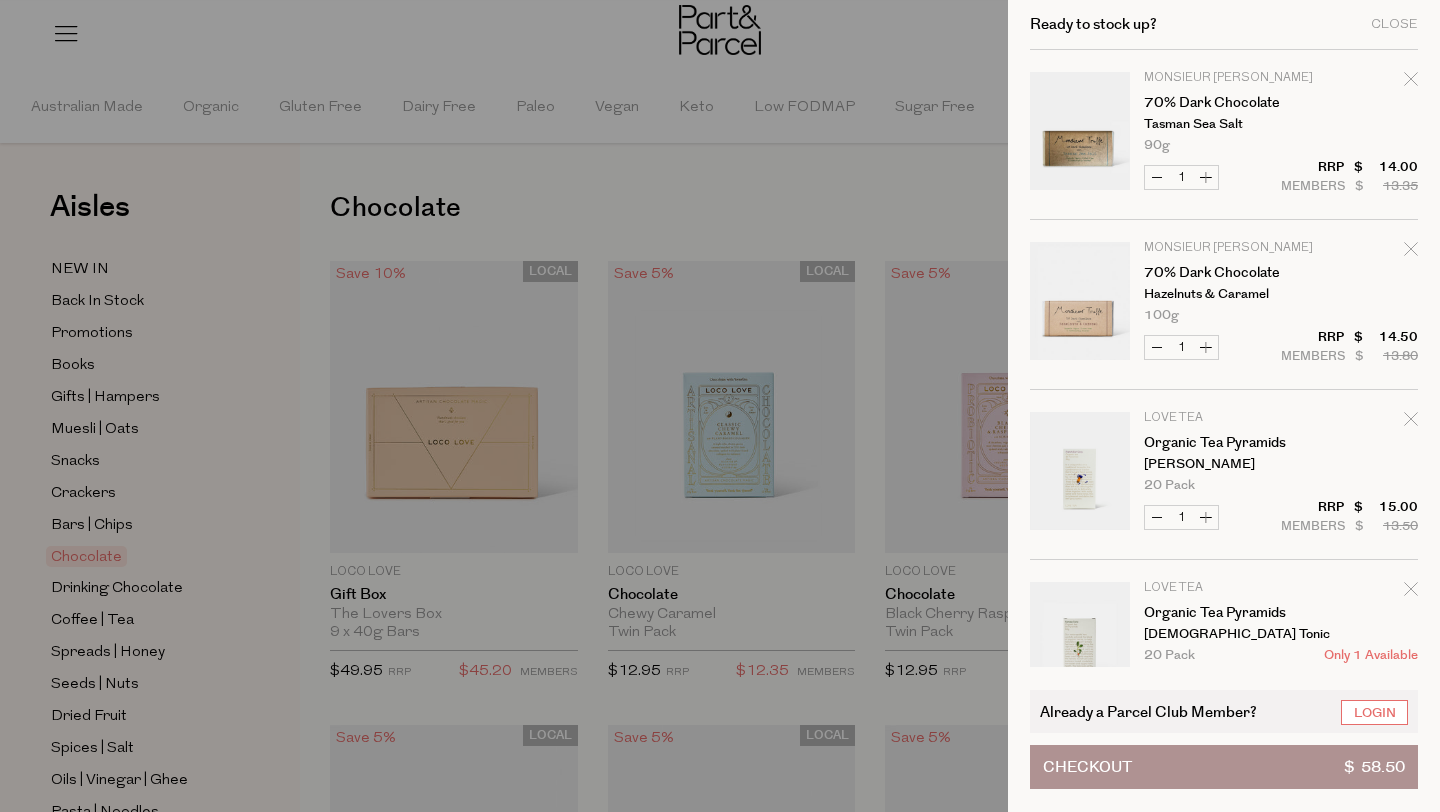 click at bounding box center (720, 406) 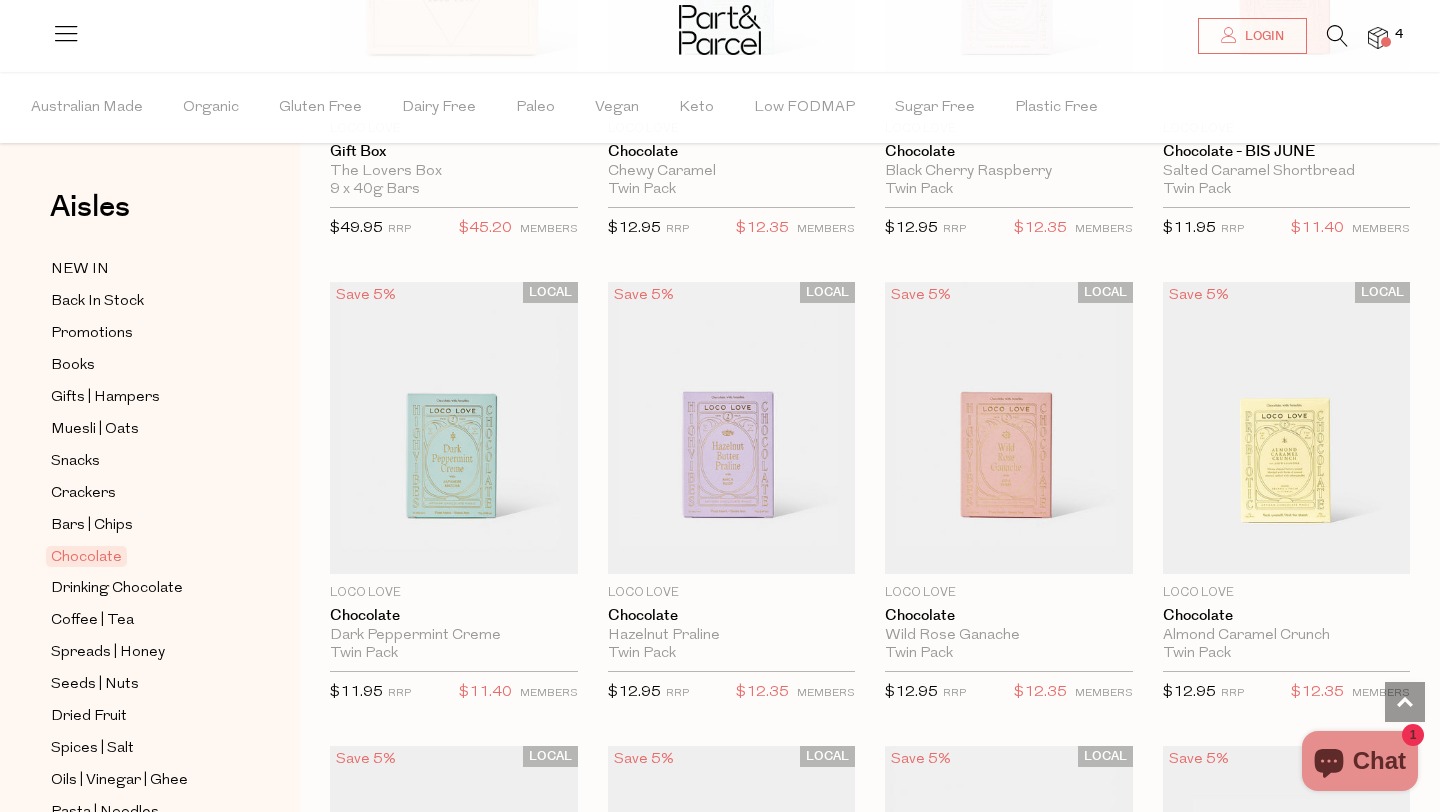 scroll, scrollTop: 448, scrollLeft: 0, axis: vertical 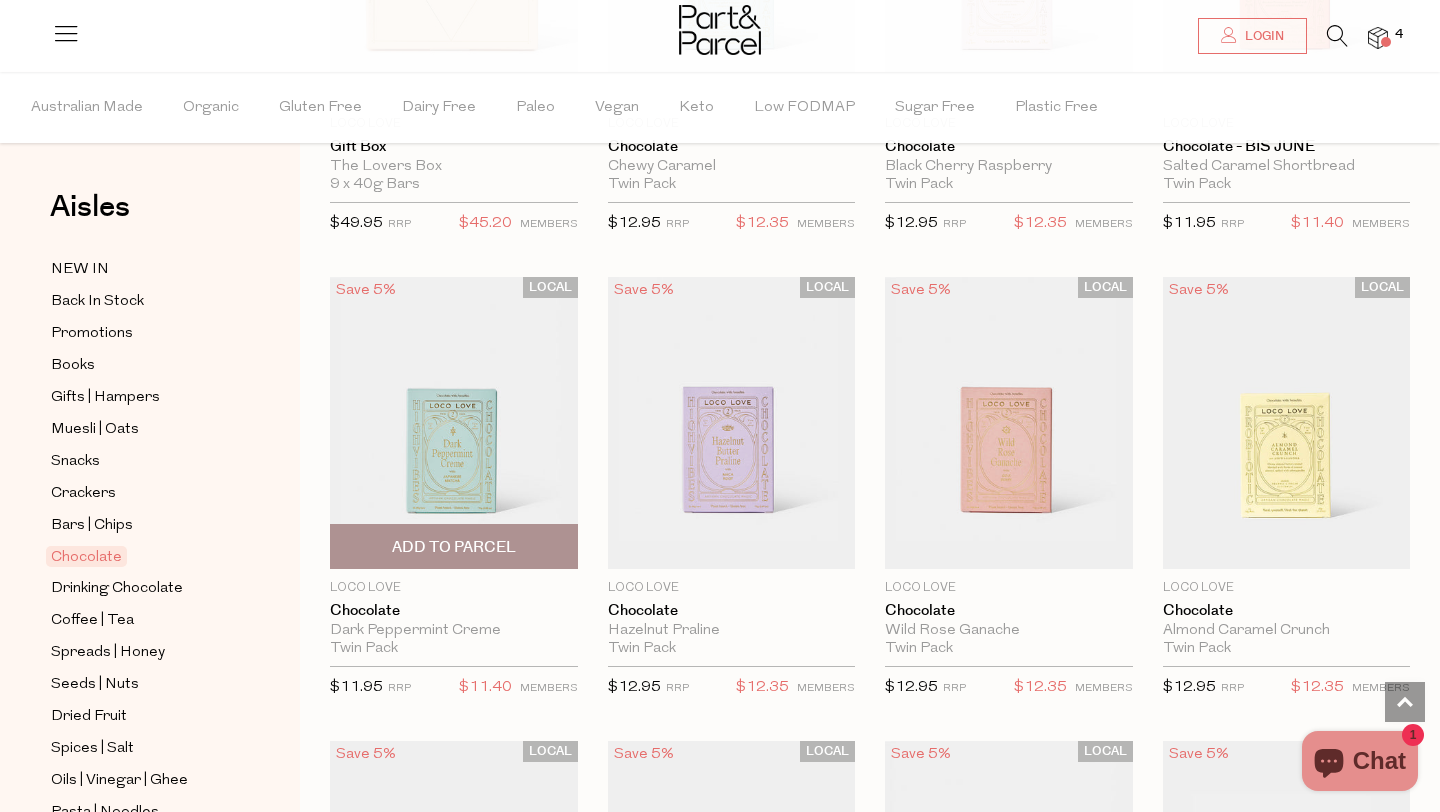 click on "Add To Parcel" at bounding box center [454, 547] 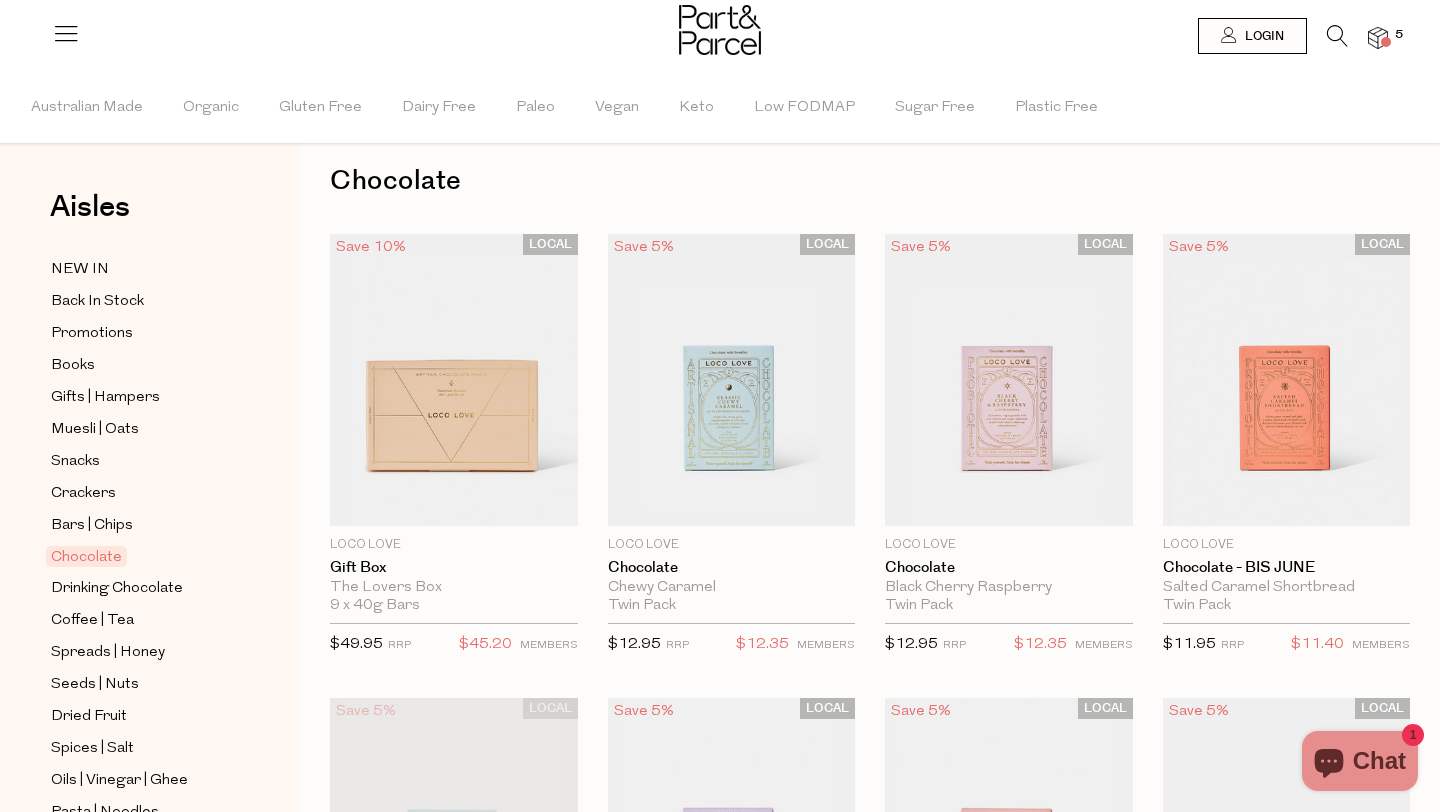 scroll, scrollTop: 0, scrollLeft: 0, axis: both 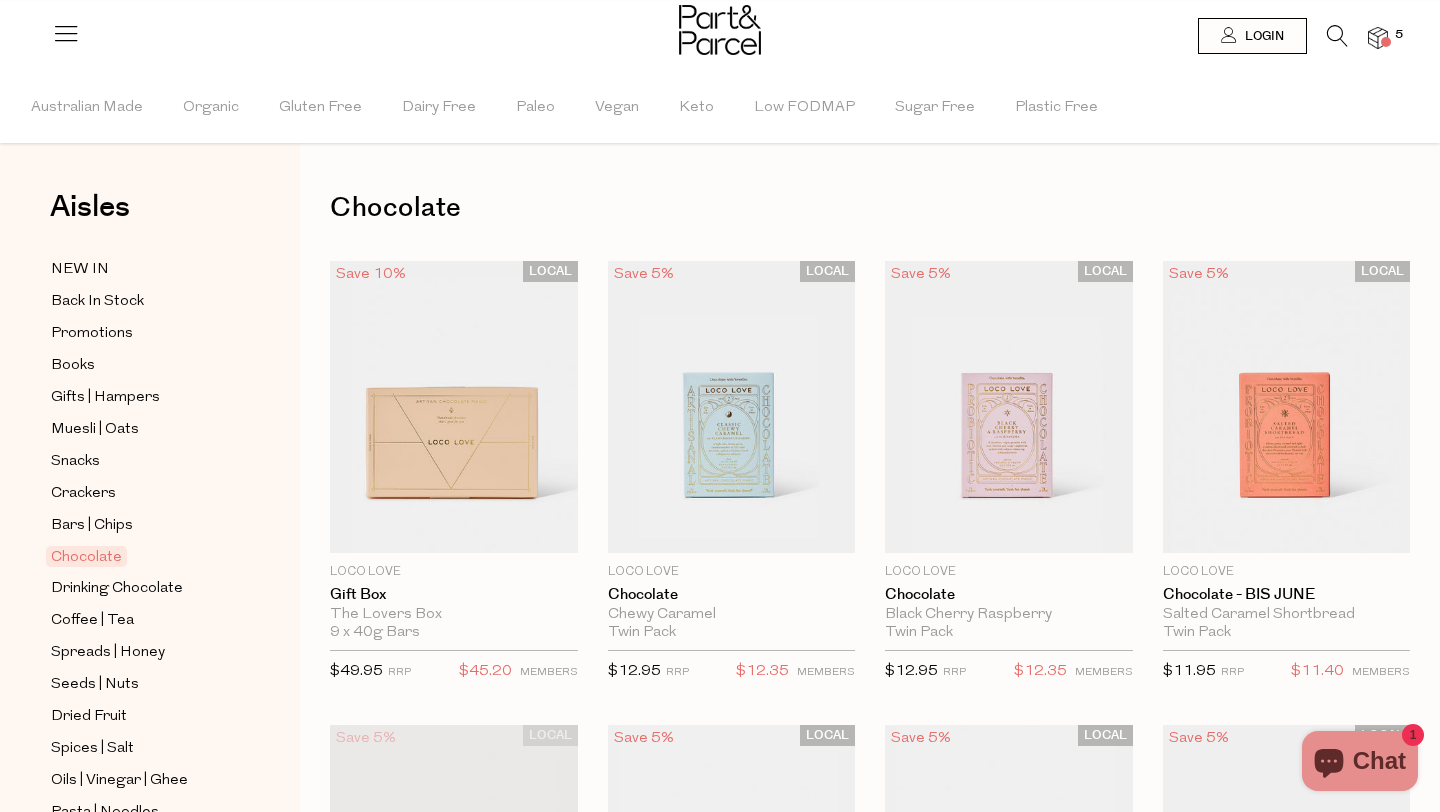 click at bounding box center (1378, 38) 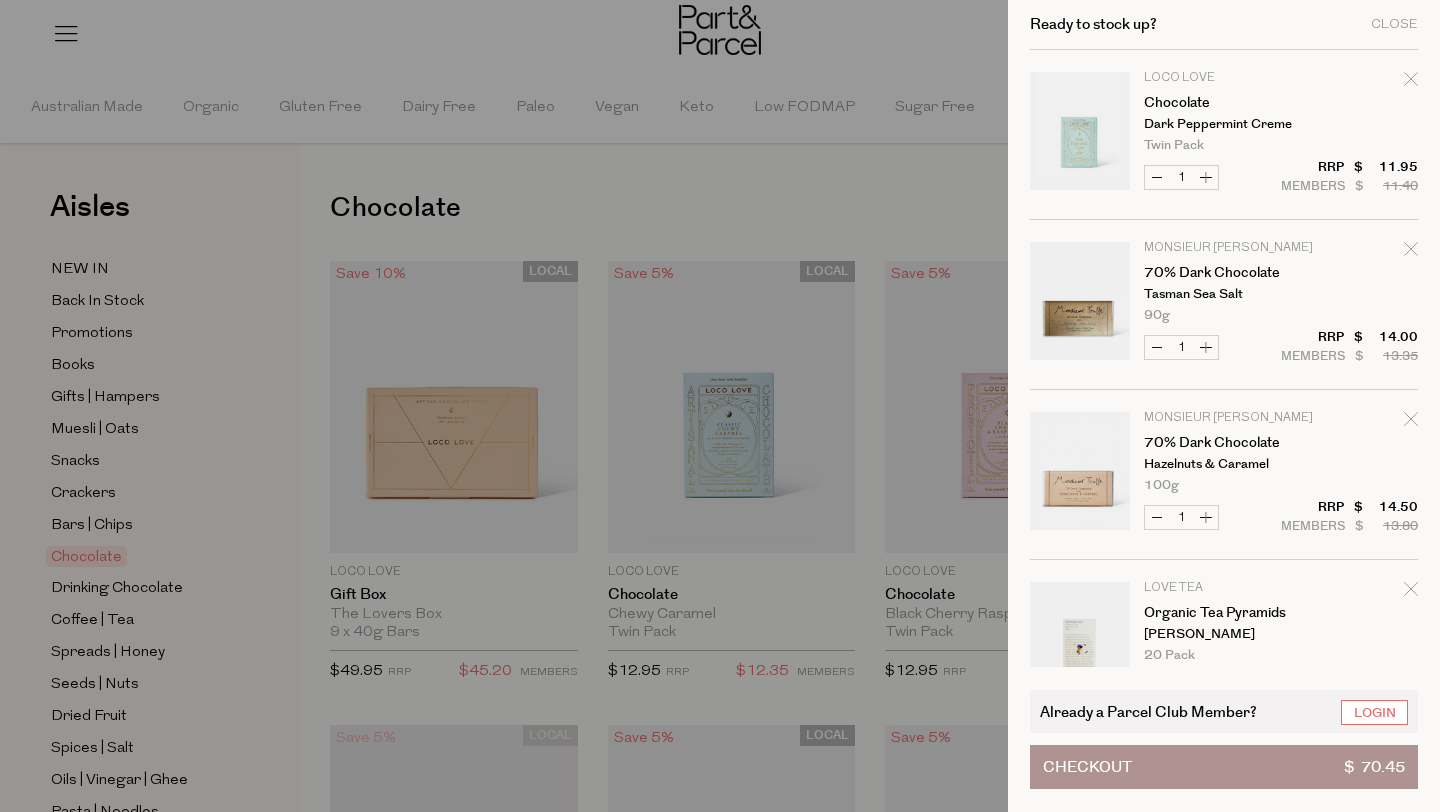 click 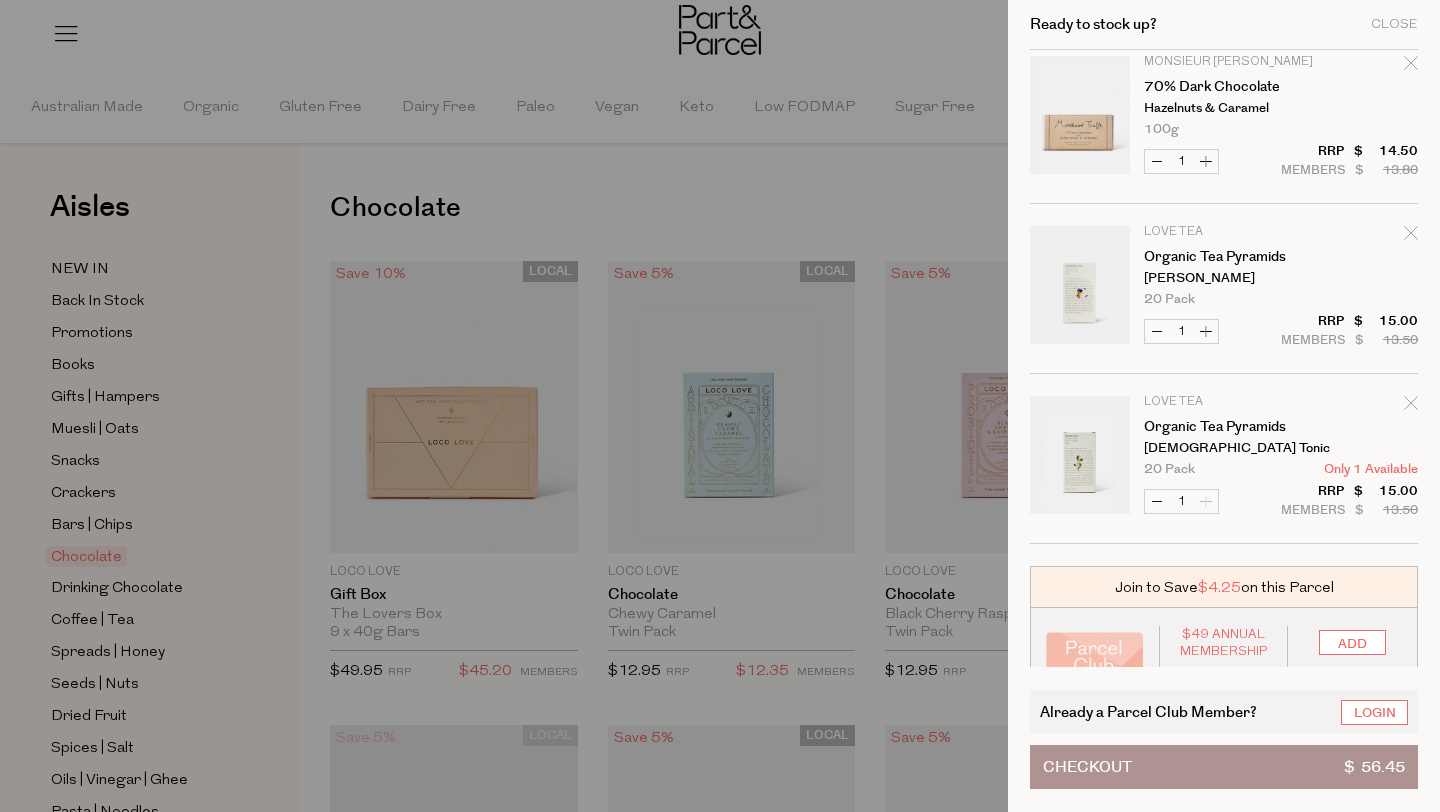 scroll, scrollTop: 237, scrollLeft: 0, axis: vertical 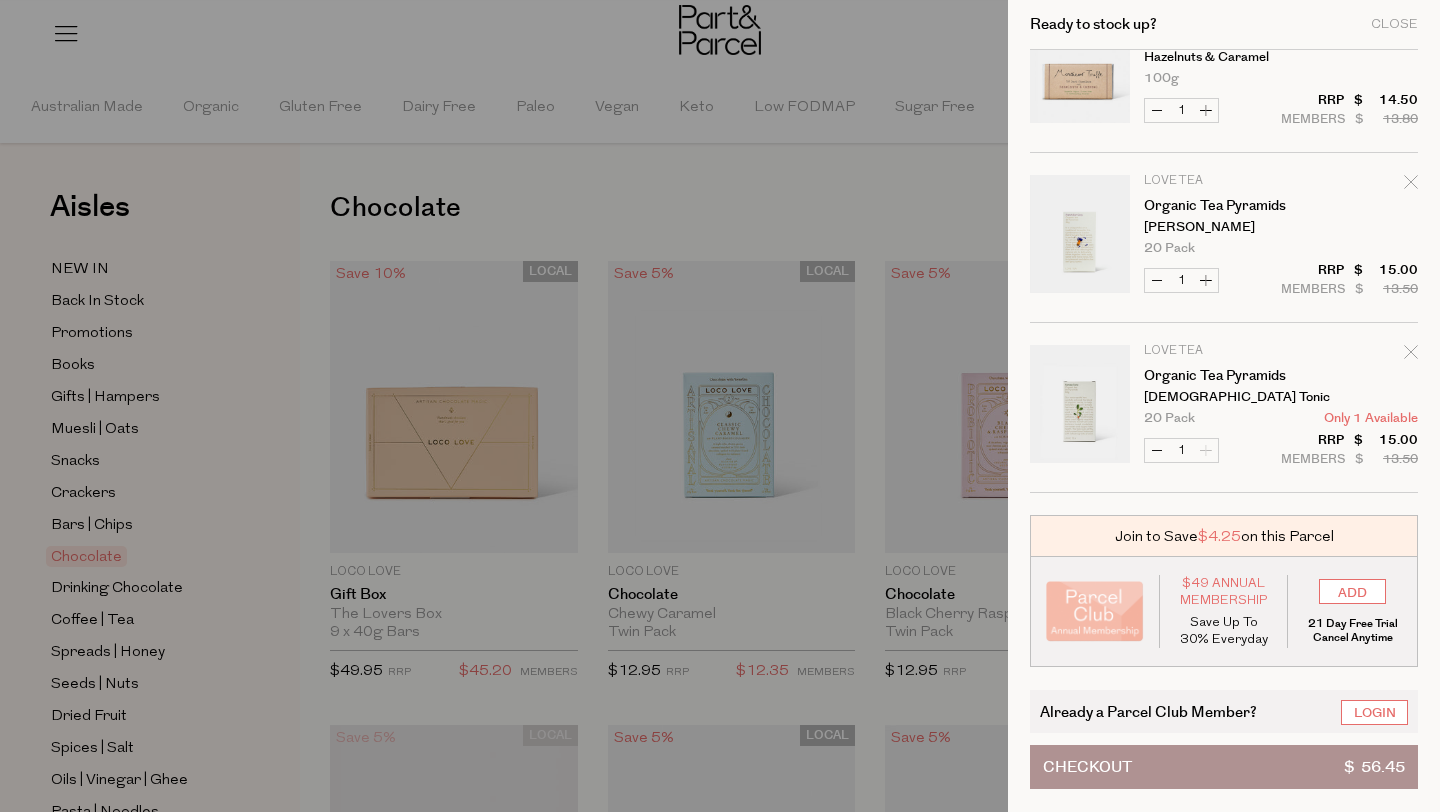 click on "Checkout $ 56.45" at bounding box center (1224, 767) 